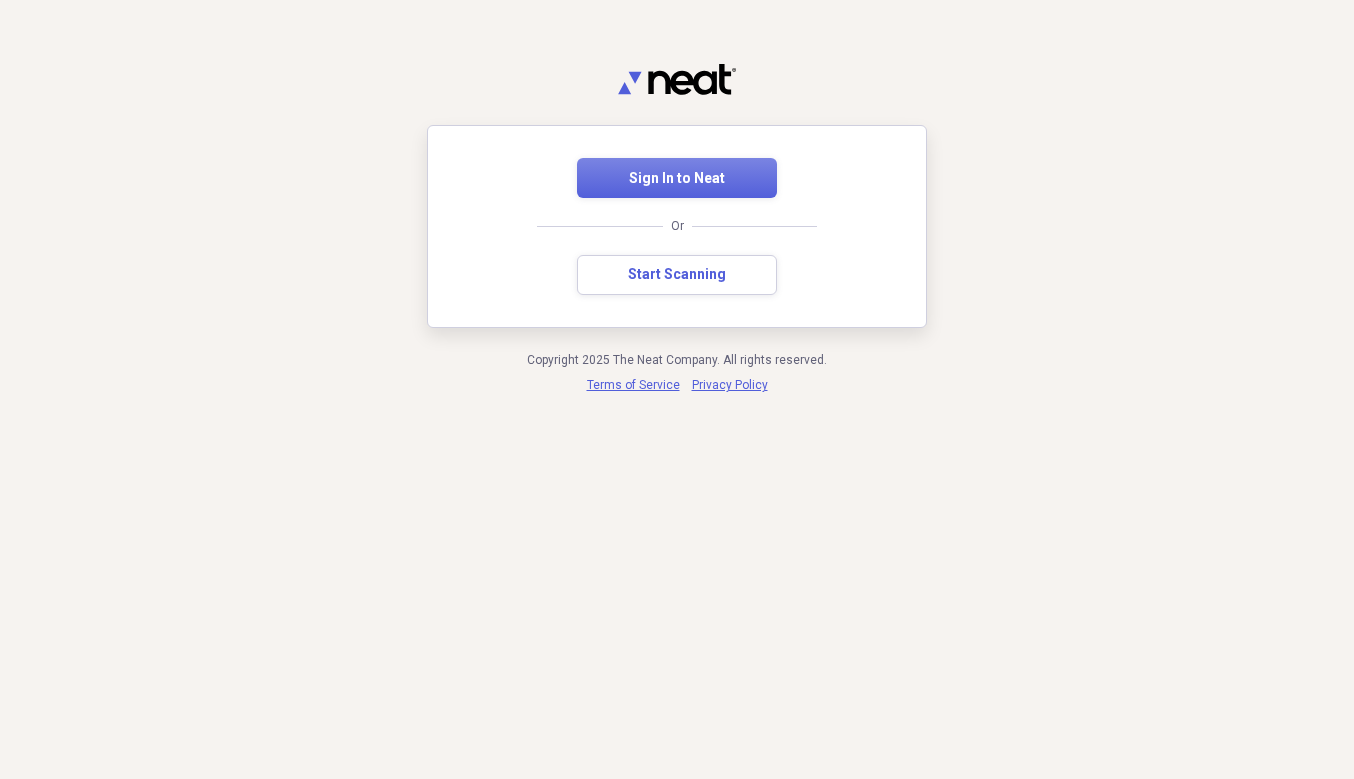 scroll, scrollTop: 0, scrollLeft: 0, axis: both 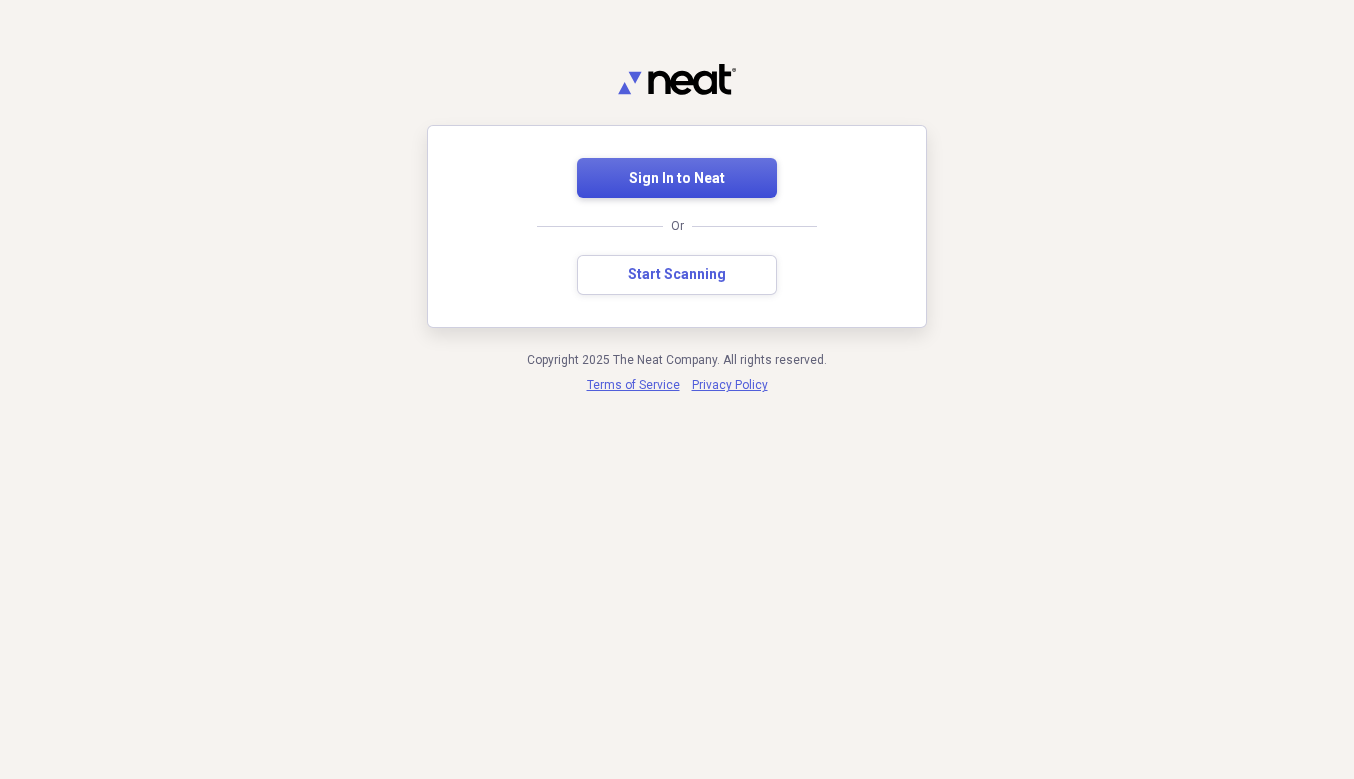 click on "Sign In to Neat" at bounding box center (677, 179) 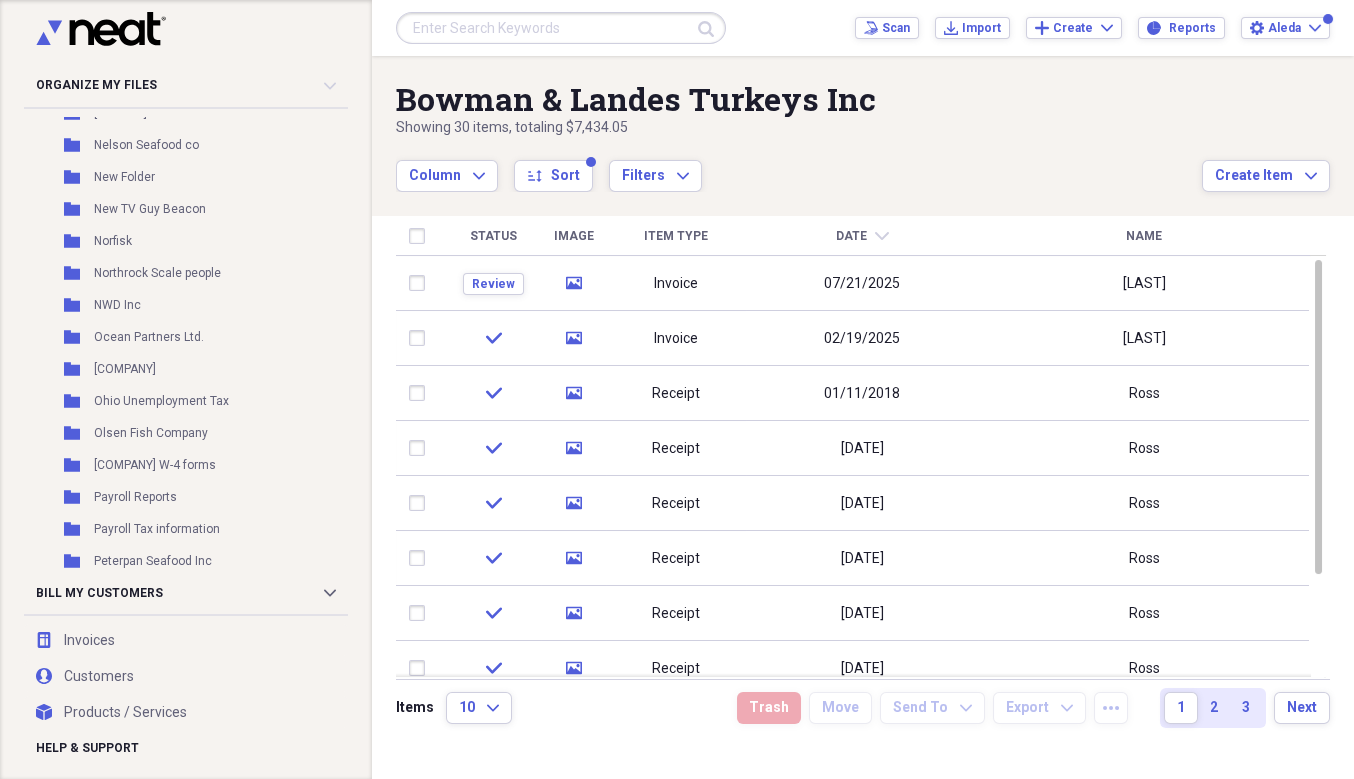 scroll, scrollTop: 2875, scrollLeft: 0, axis: vertical 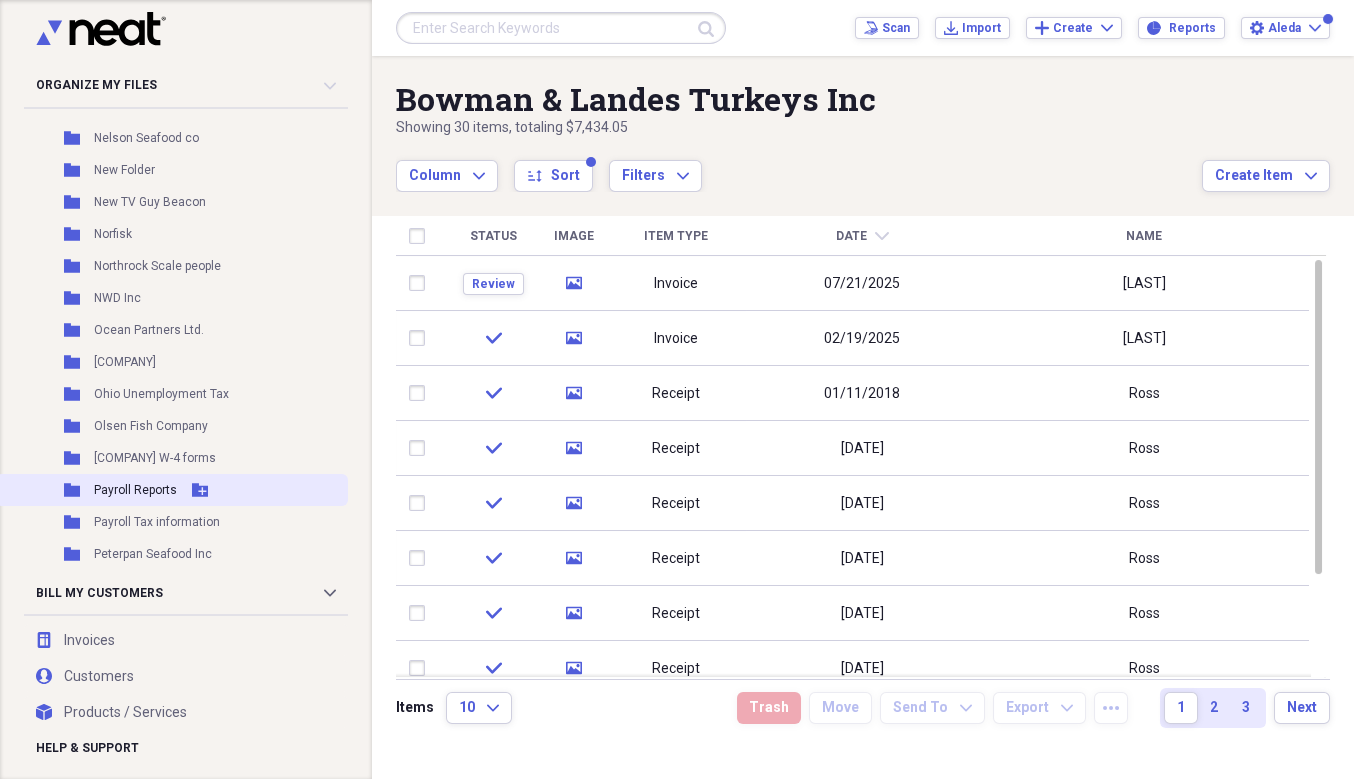 drag, startPoint x: 139, startPoint y: 488, endPoint x: 149, endPoint y: 483, distance: 11.18034 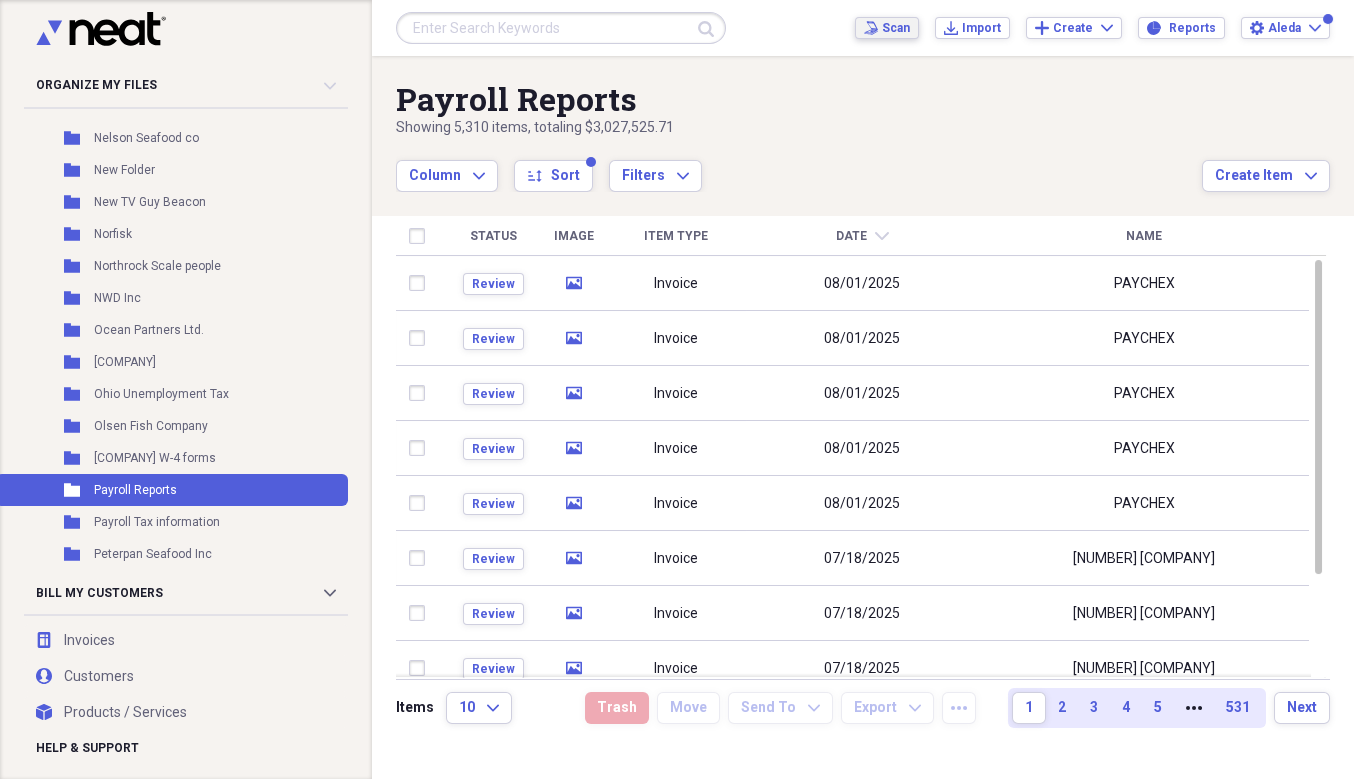 click on "Scan" at bounding box center [896, 28] 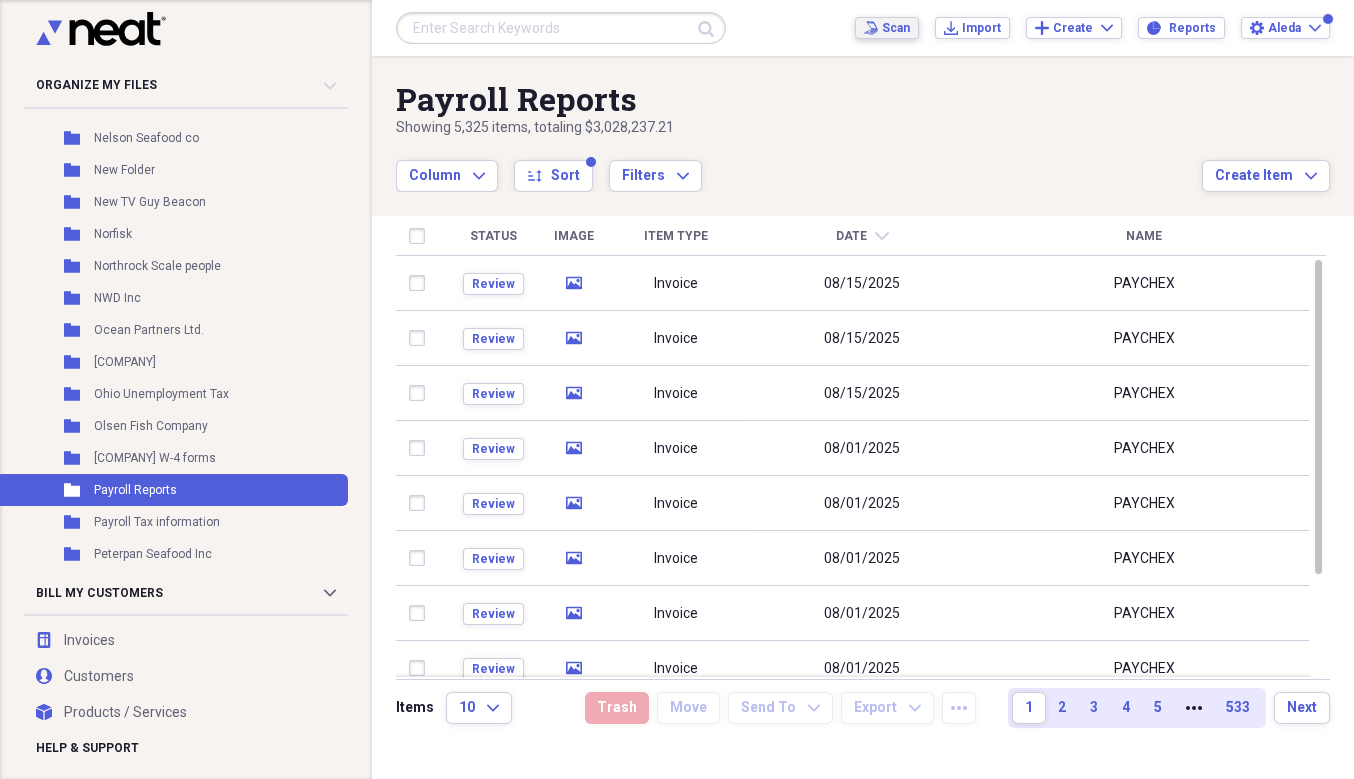 click on "Scan" at bounding box center [896, 28] 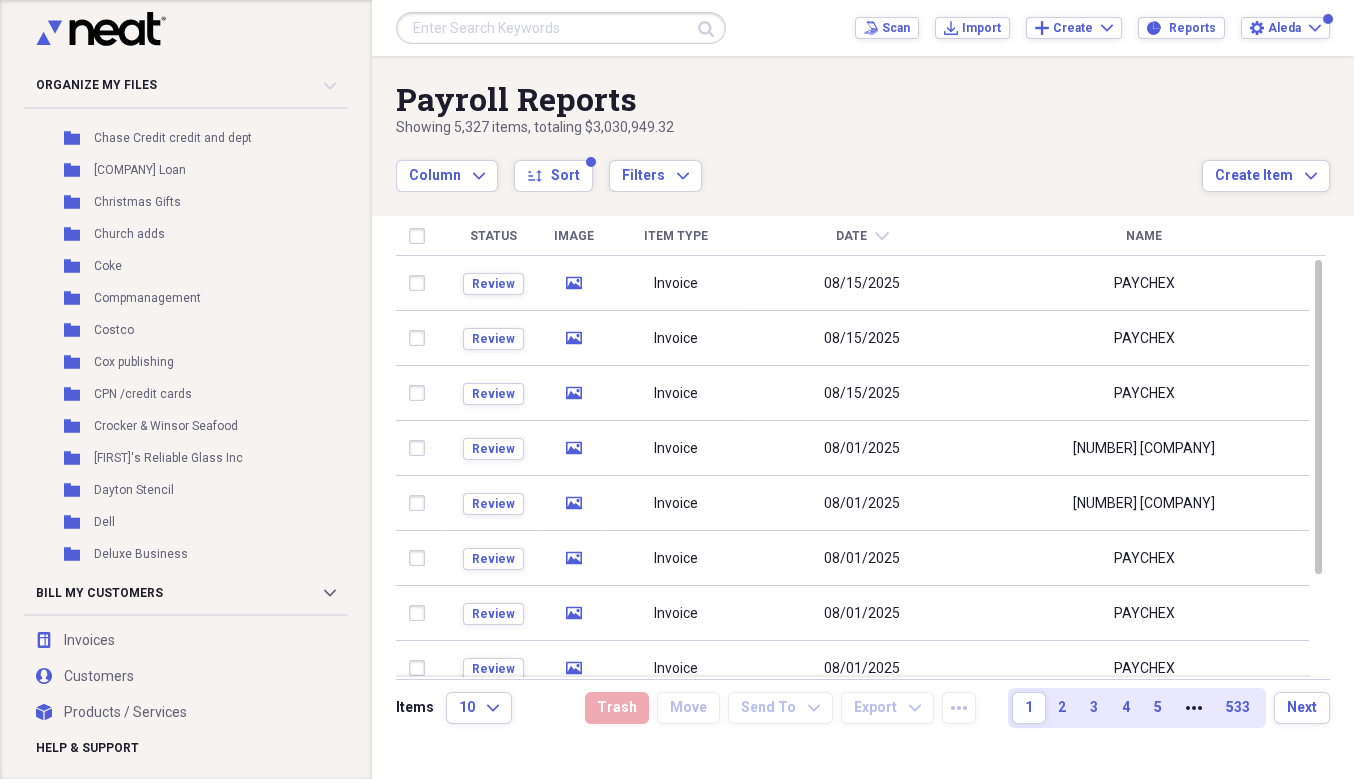 scroll, scrollTop: 863, scrollLeft: 0, axis: vertical 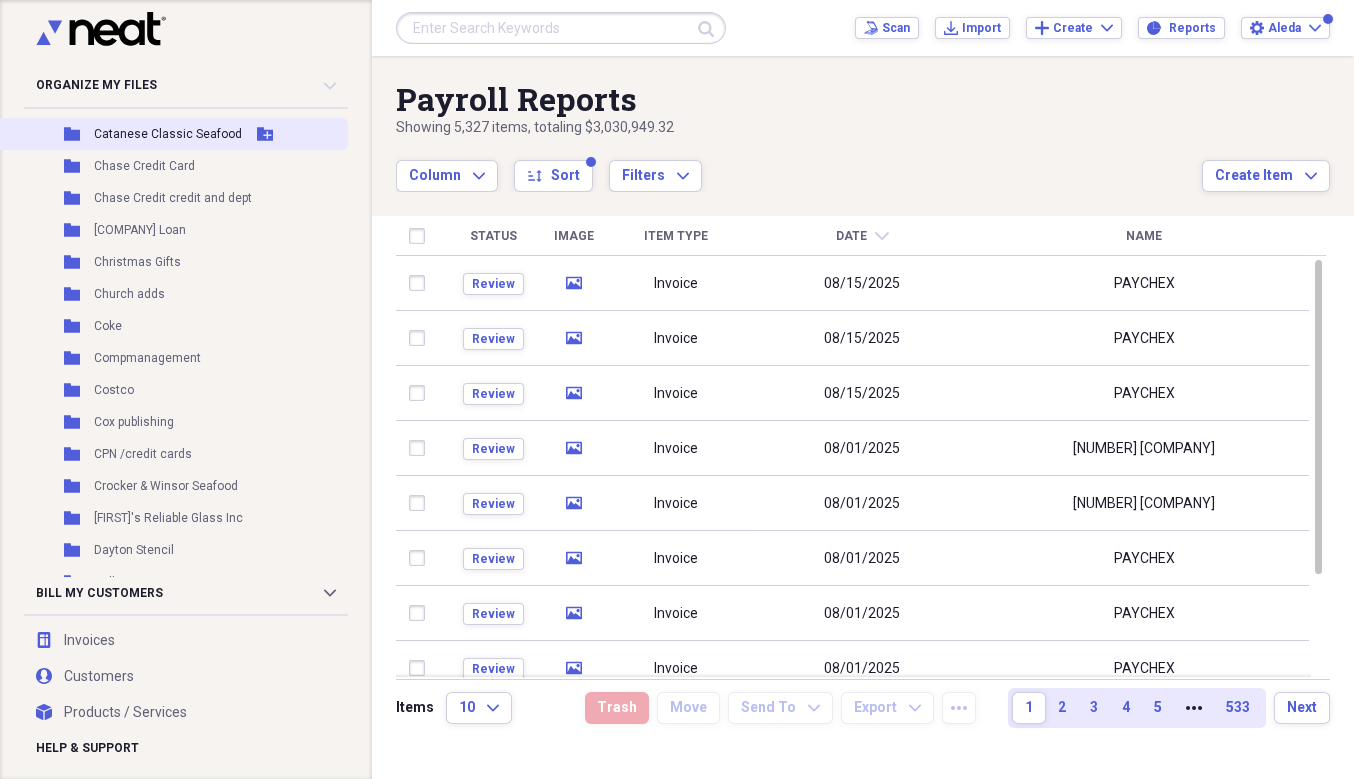 click on "Catanese Classic Seafood" at bounding box center (168, 134) 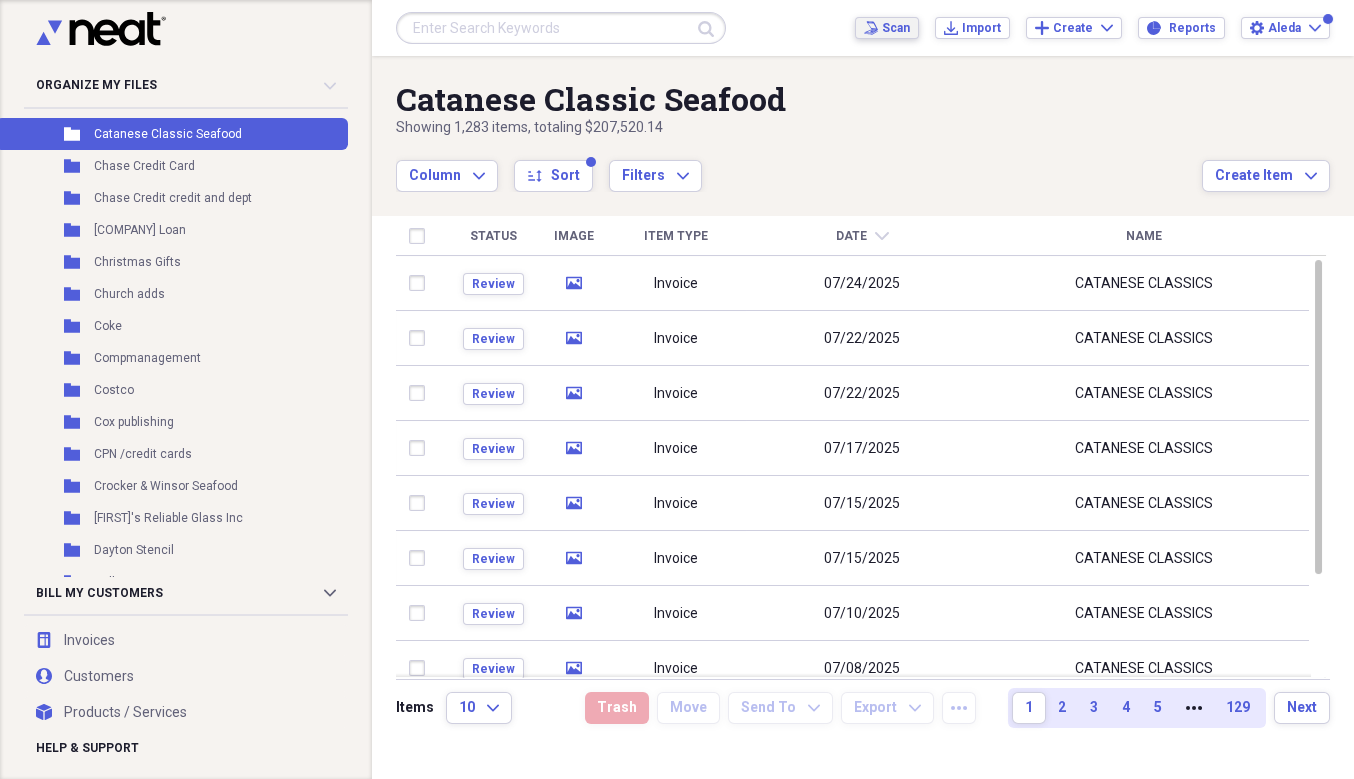 click on "Scan" at bounding box center (896, 28) 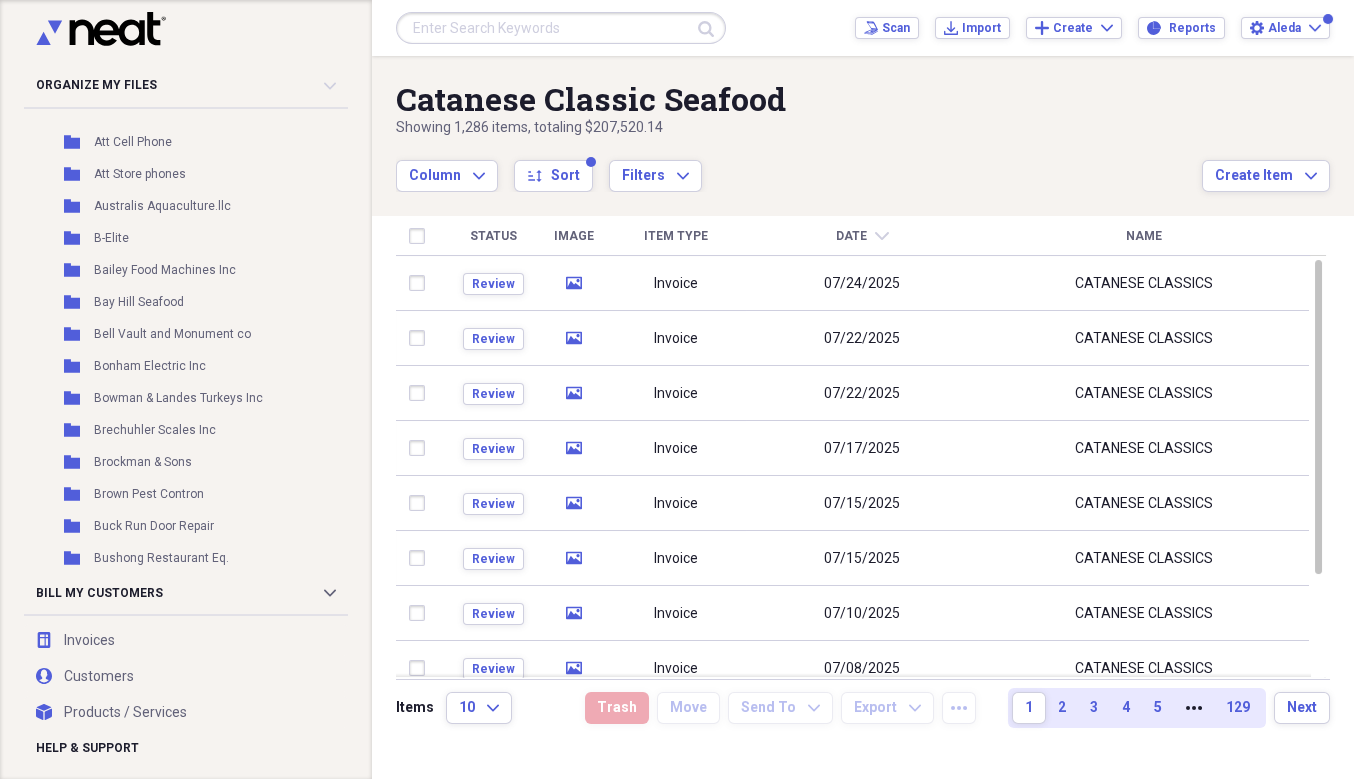 scroll, scrollTop: 362, scrollLeft: 0, axis: vertical 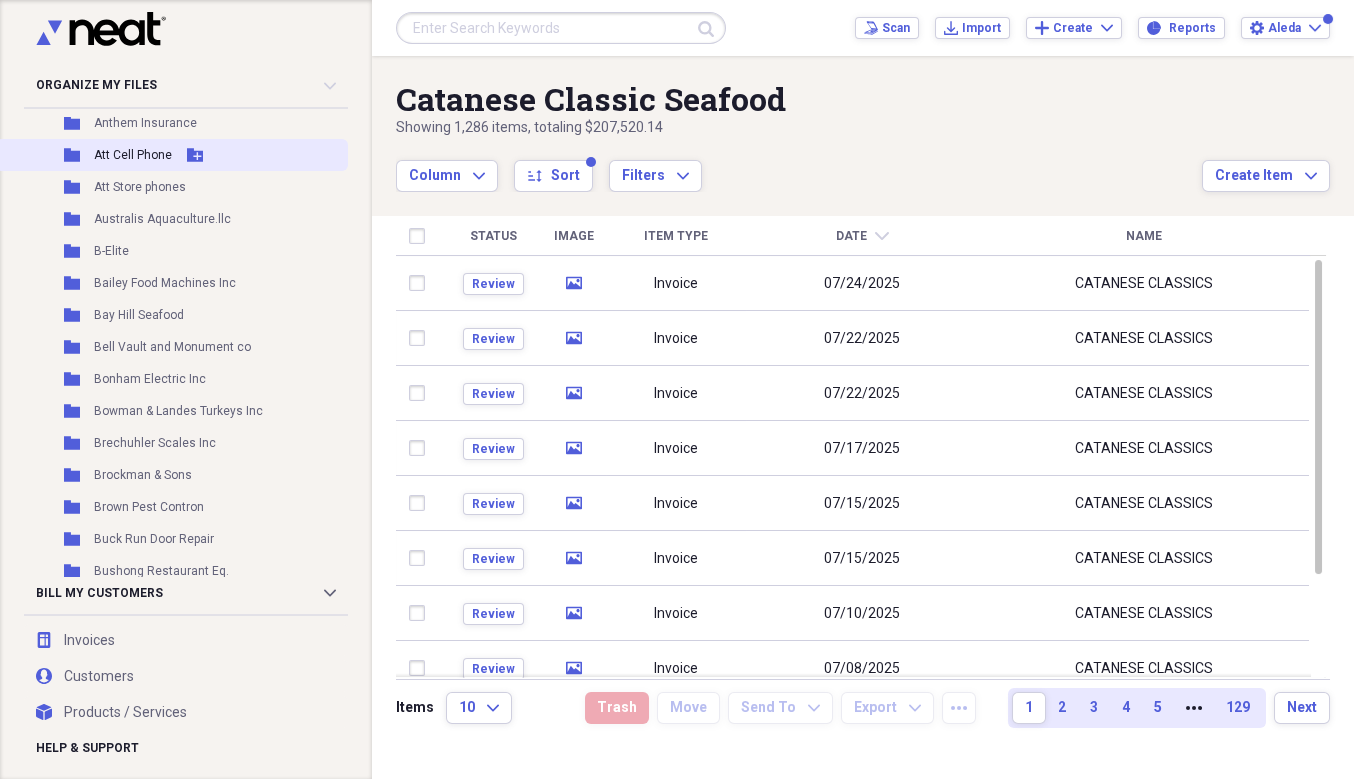 click on "Att Cell Phone" at bounding box center [133, 155] 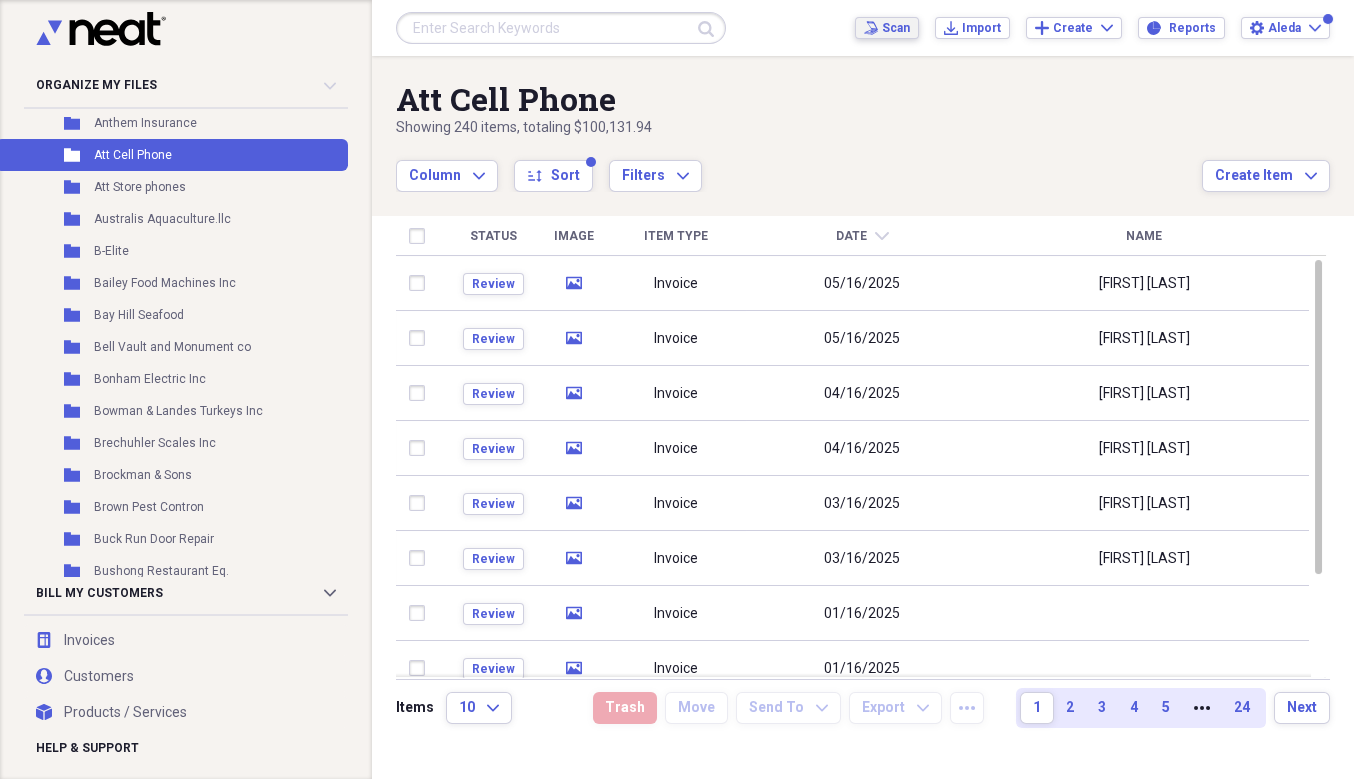 click on "Scan" at bounding box center [896, 28] 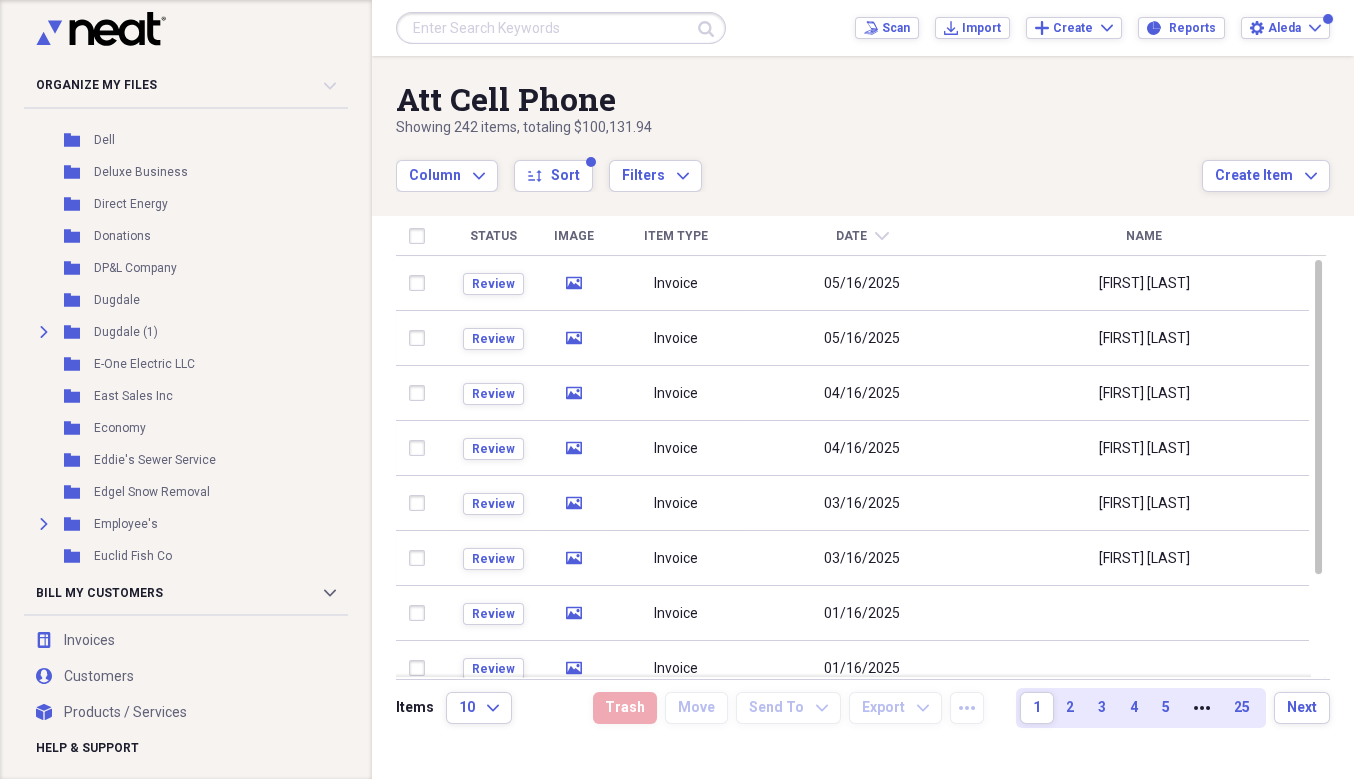scroll, scrollTop: 1312, scrollLeft: 0, axis: vertical 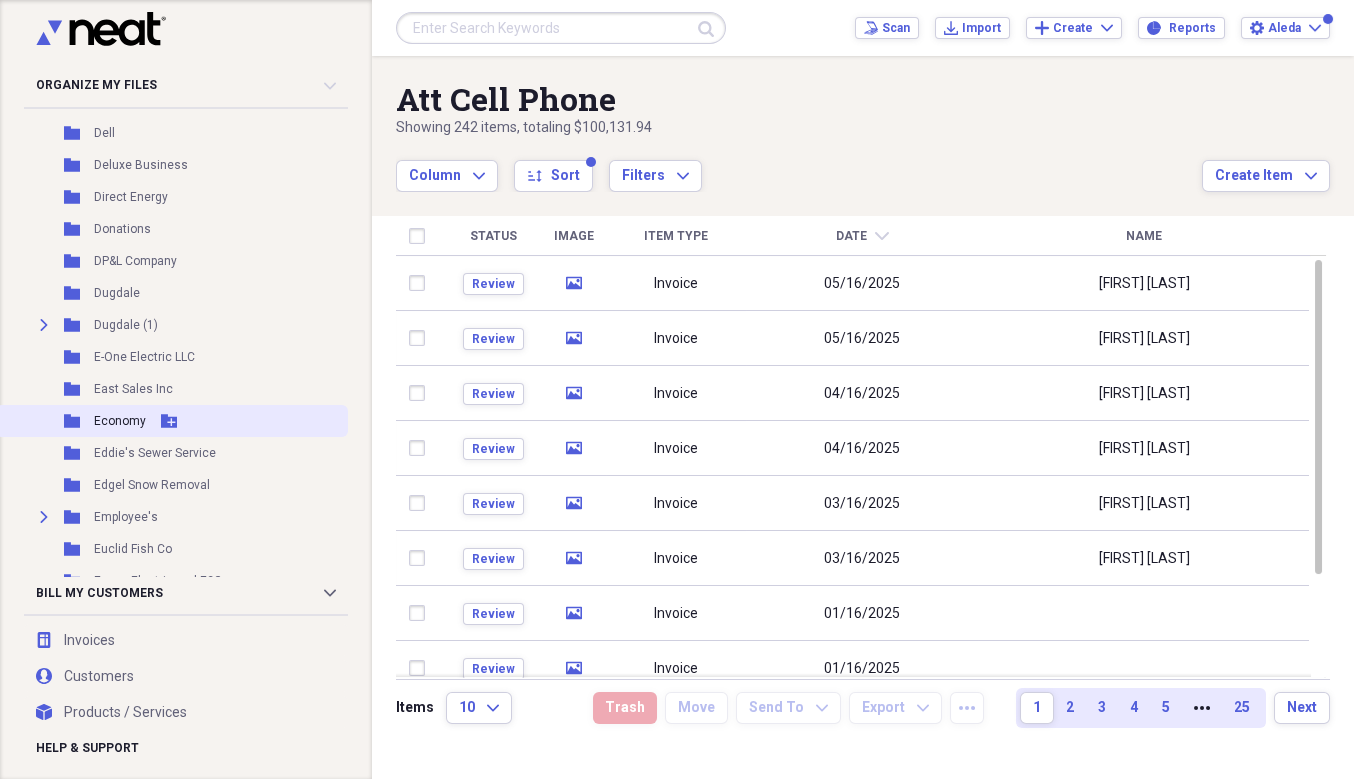 click on "Economy" at bounding box center (120, 421) 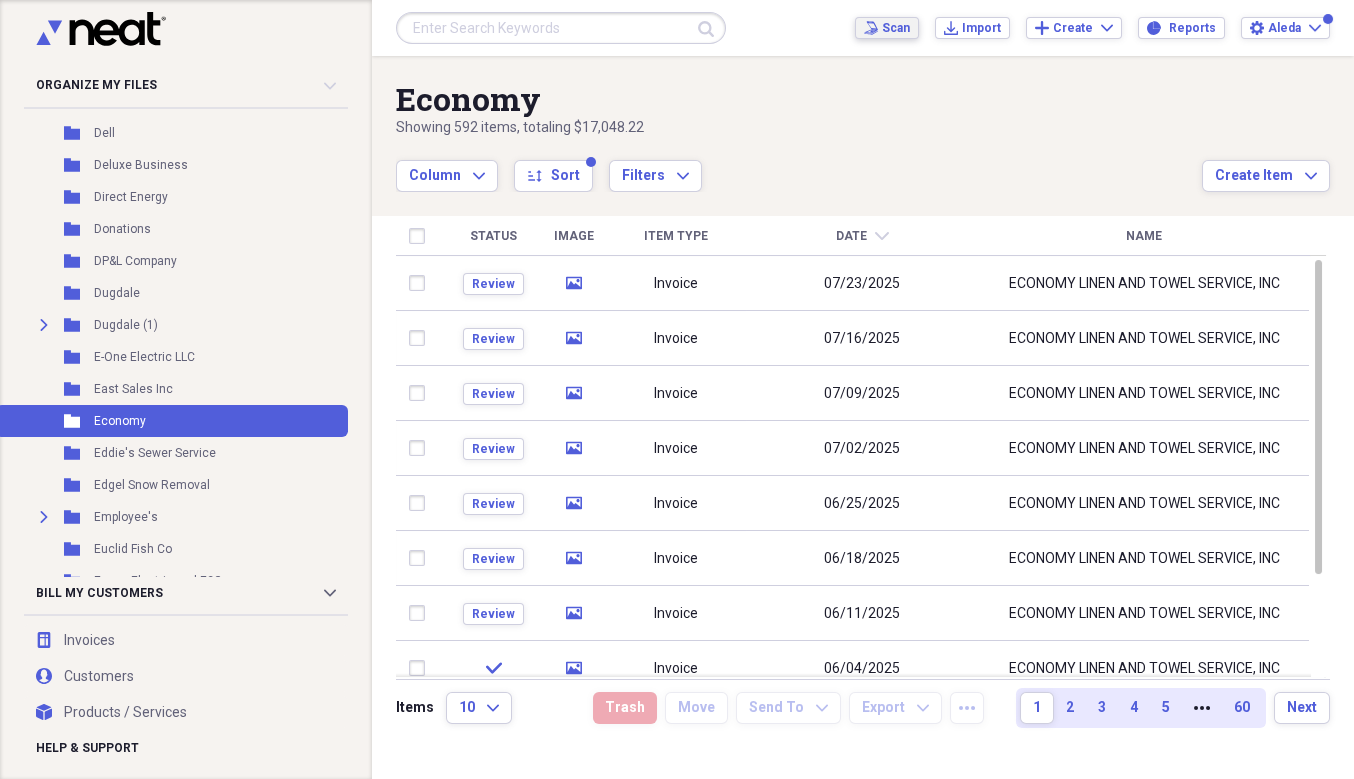click on "Scan" at bounding box center [896, 28] 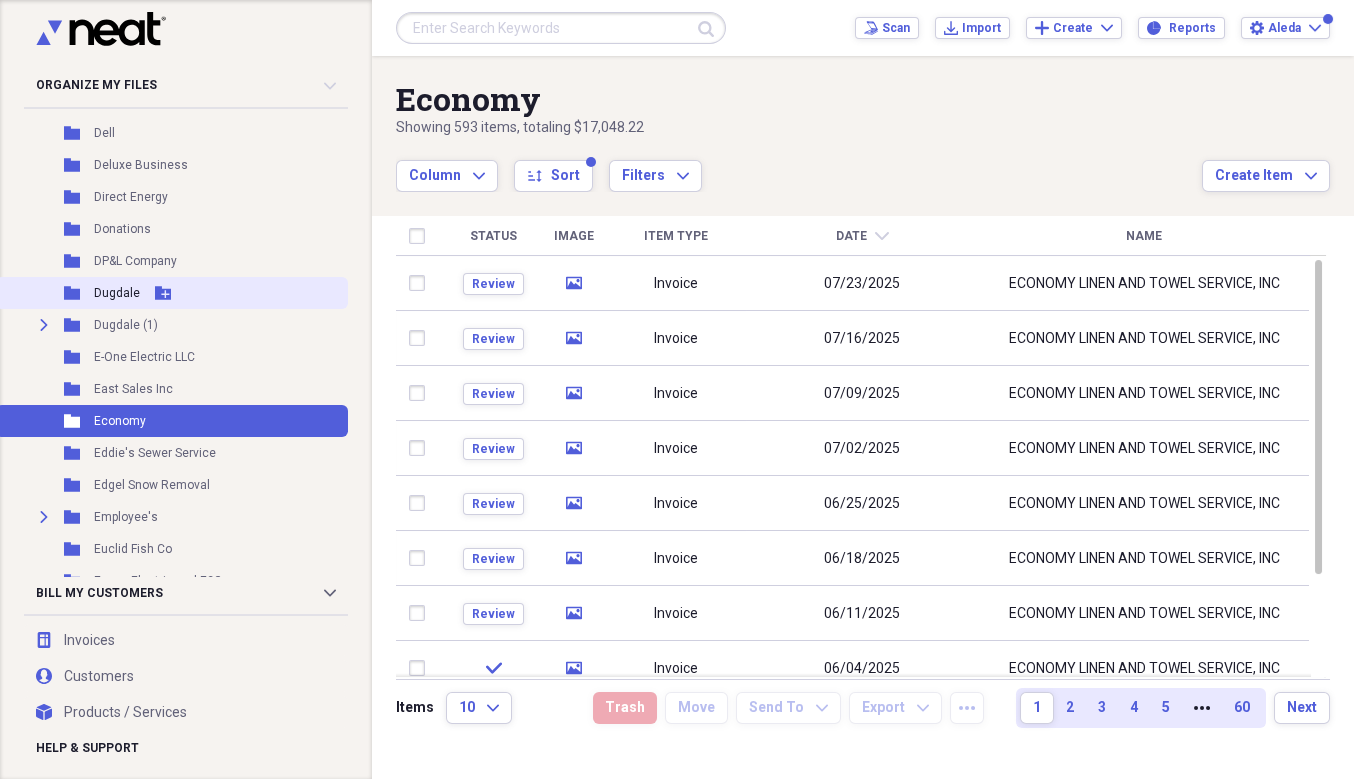 click on "Dugdale" at bounding box center [117, 293] 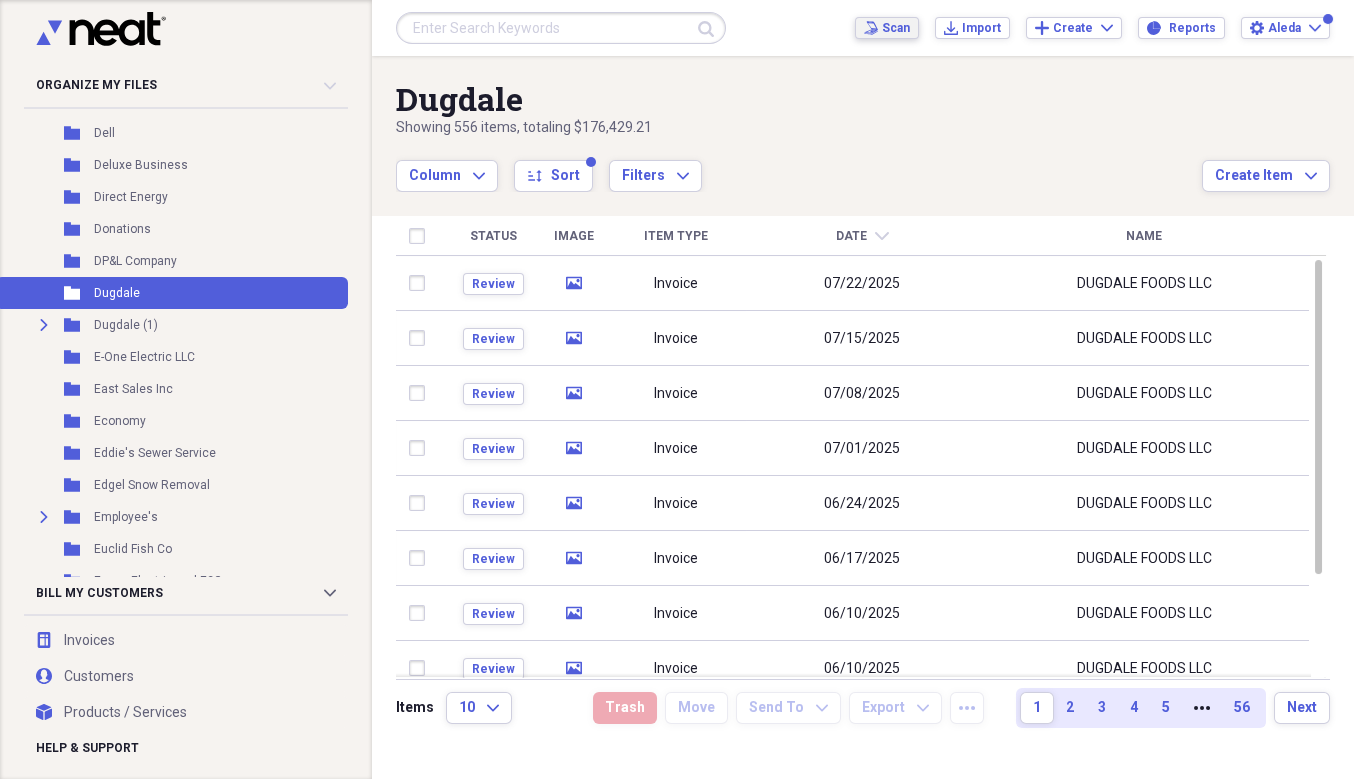 click on "Scan Scan" at bounding box center (887, 28) 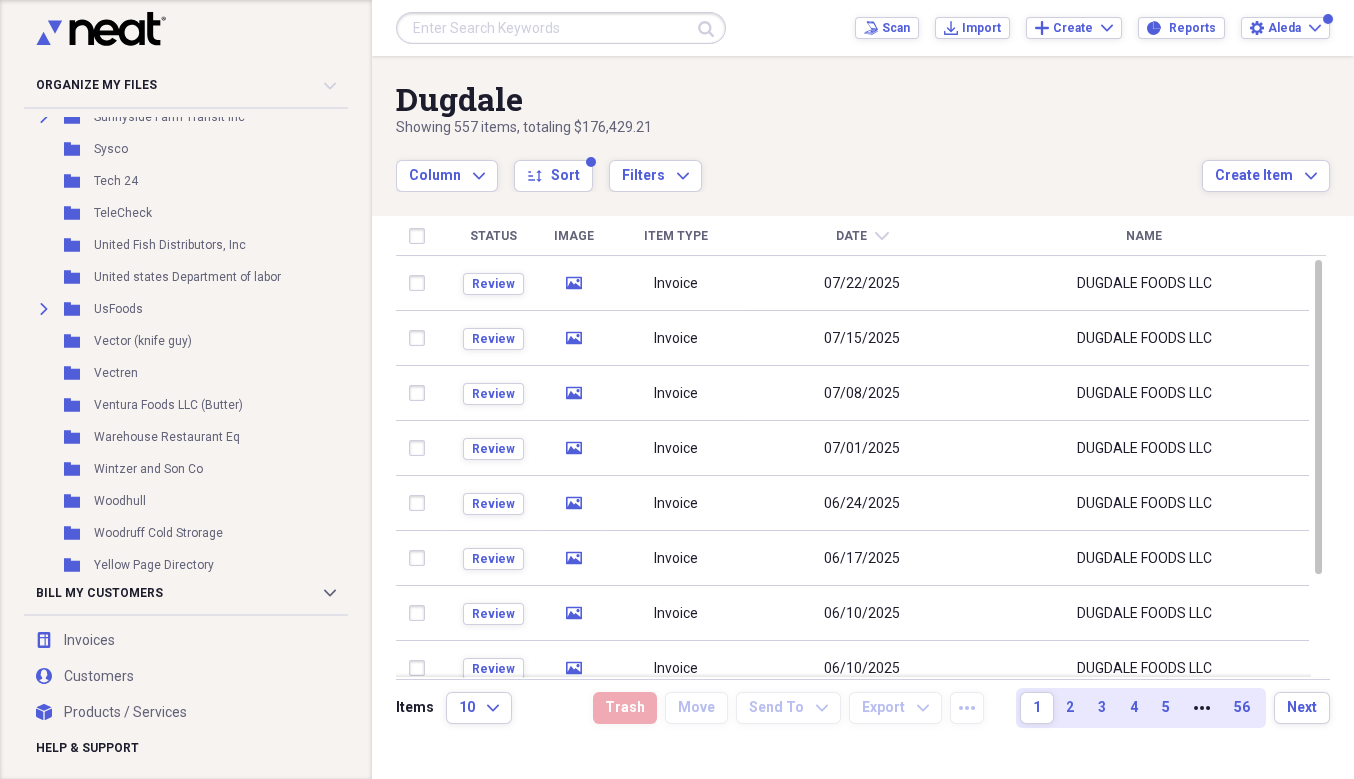 scroll, scrollTop: 4076, scrollLeft: 0, axis: vertical 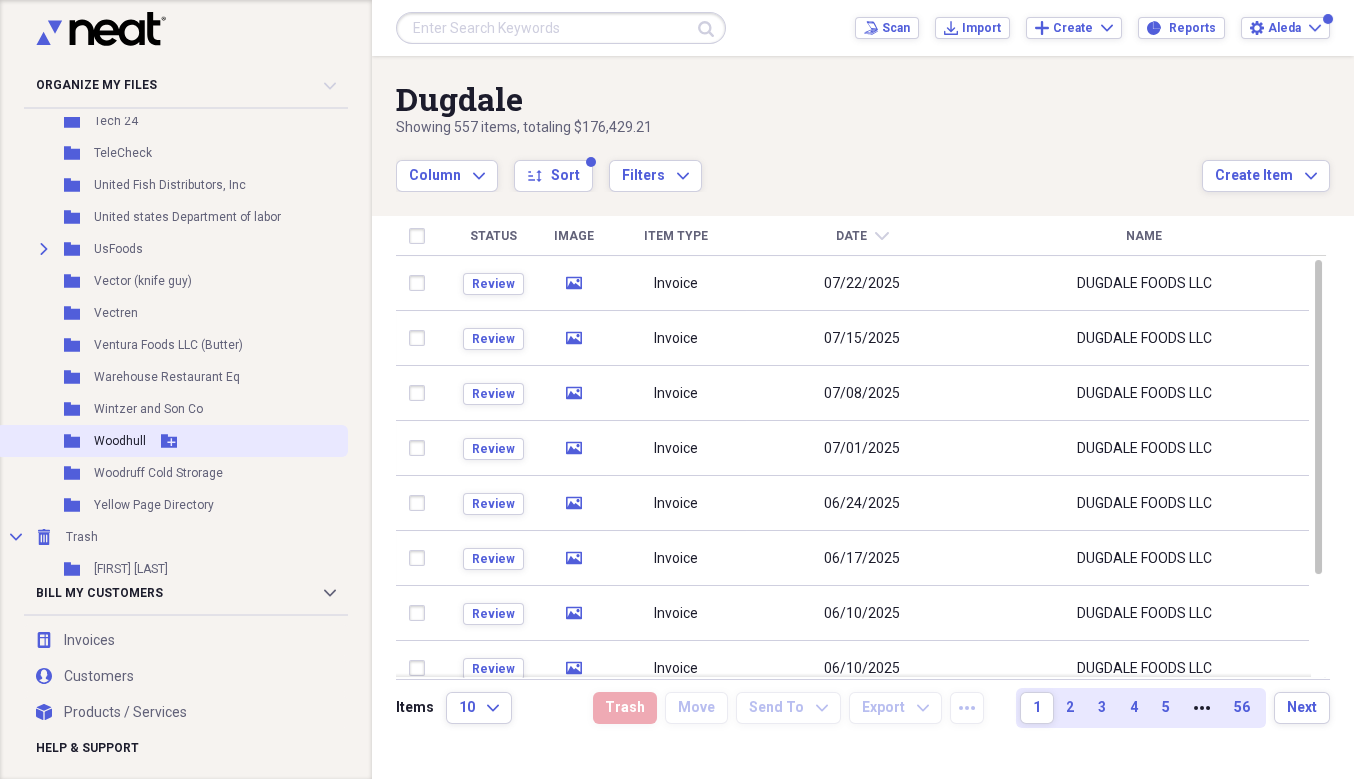 click on "Woodhull" at bounding box center [120, 441] 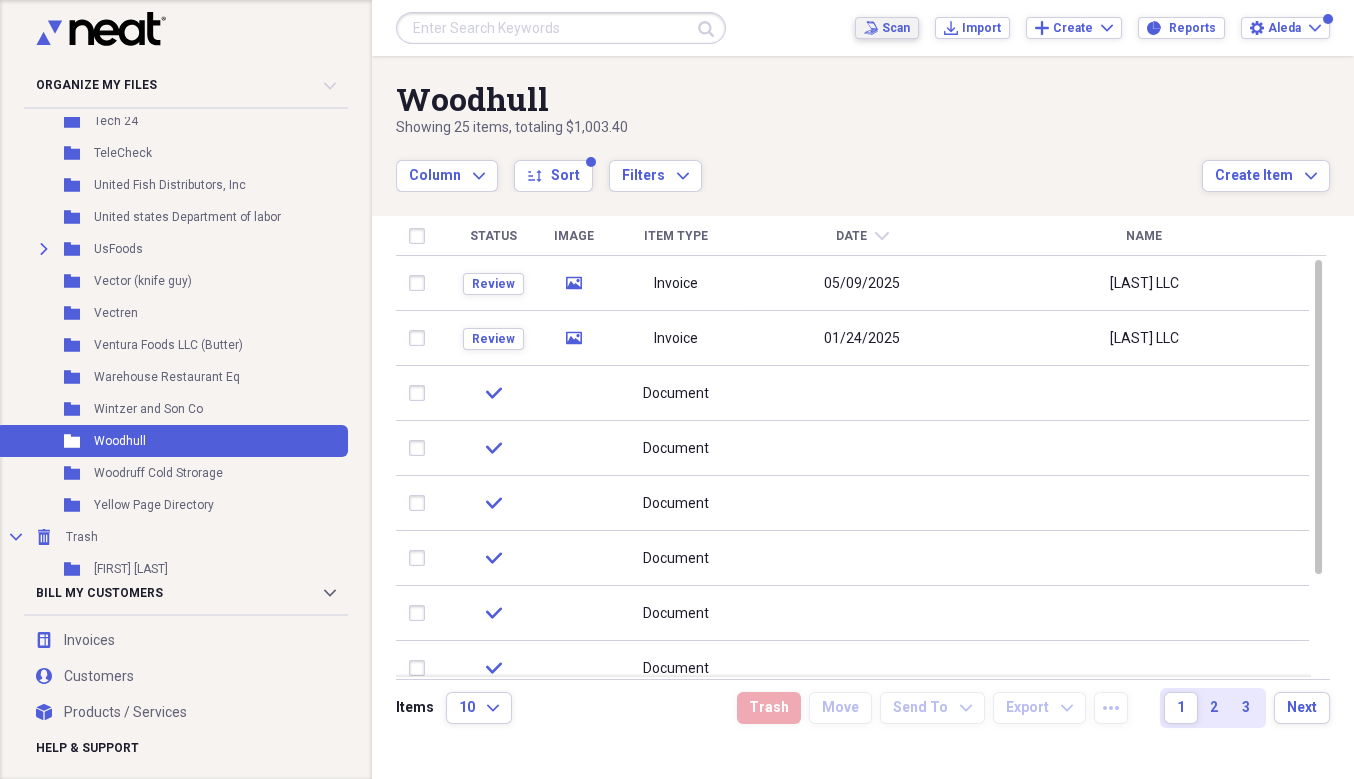 click on "Scan" at bounding box center [896, 28] 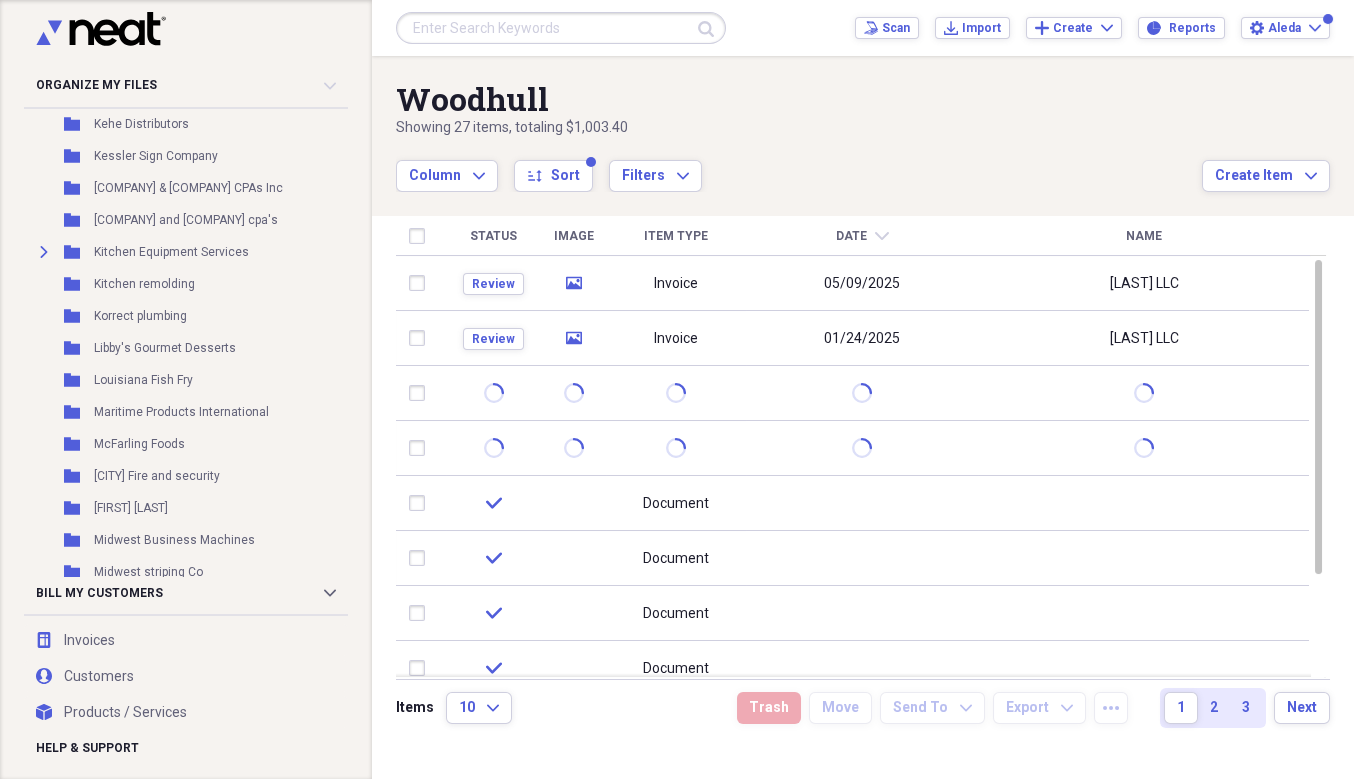scroll, scrollTop: 2229, scrollLeft: 0, axis: vertical 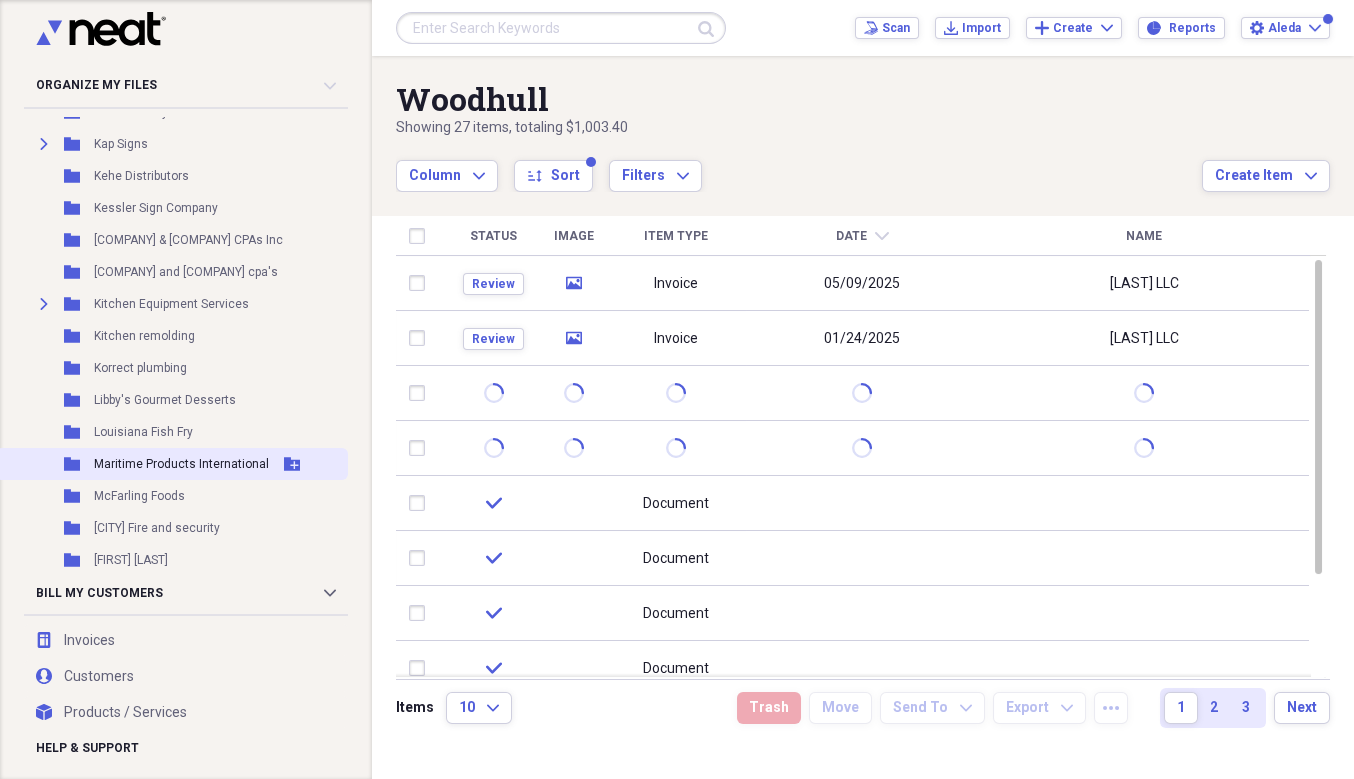 click on "Maritime Products International" at bounding box center [181, 464] 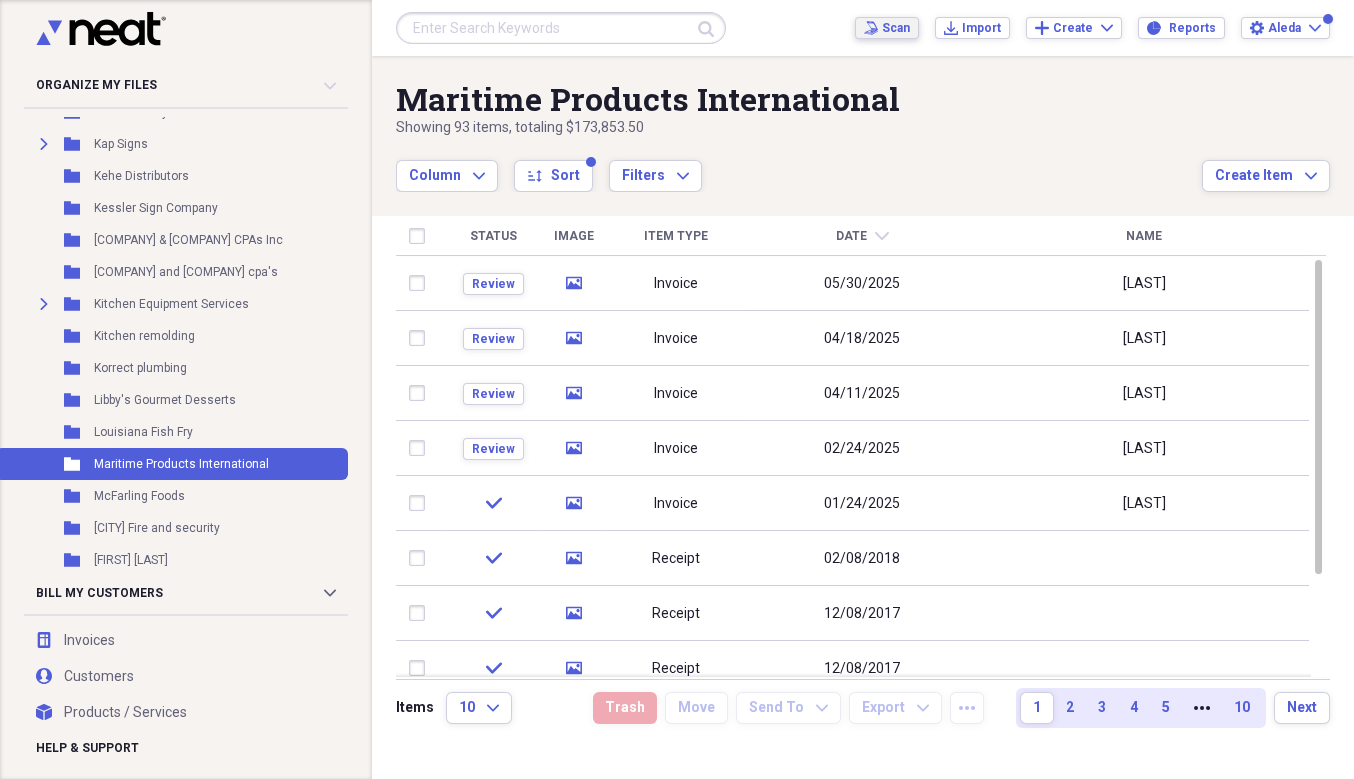 click on "Scan" at bounding box center (896, 28) 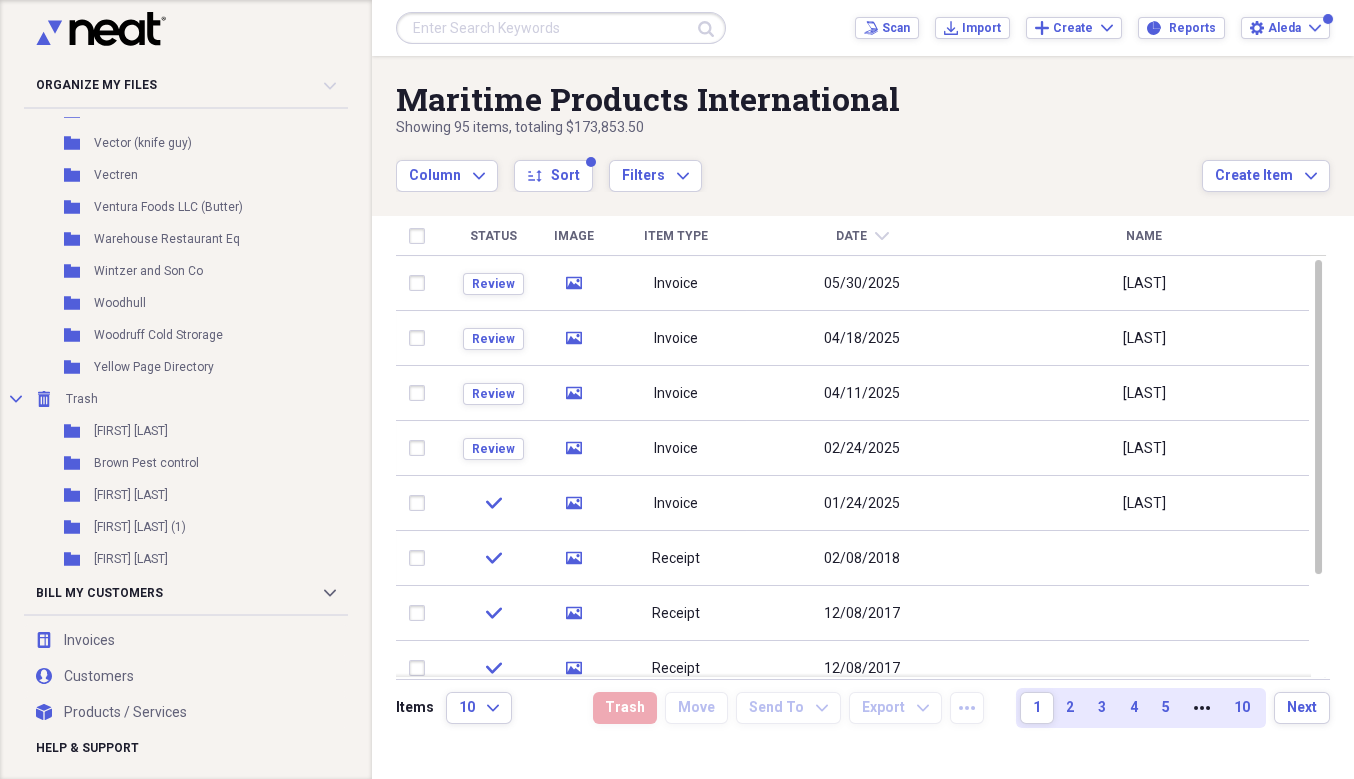 scroll, scrollTop: 4187, scrollLeft: 0, axis: vertical 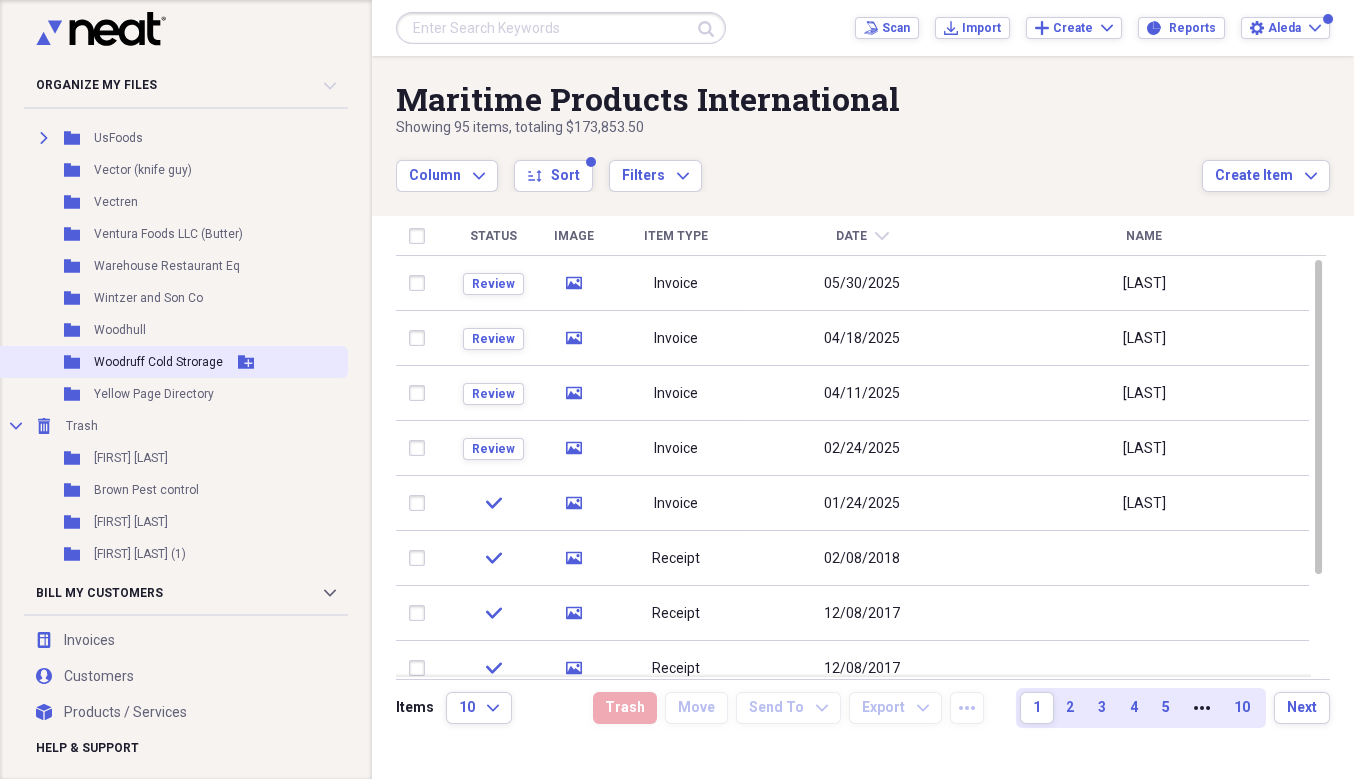 click on "Woodruff Cold Strorage" at bounding box center [158, 362] 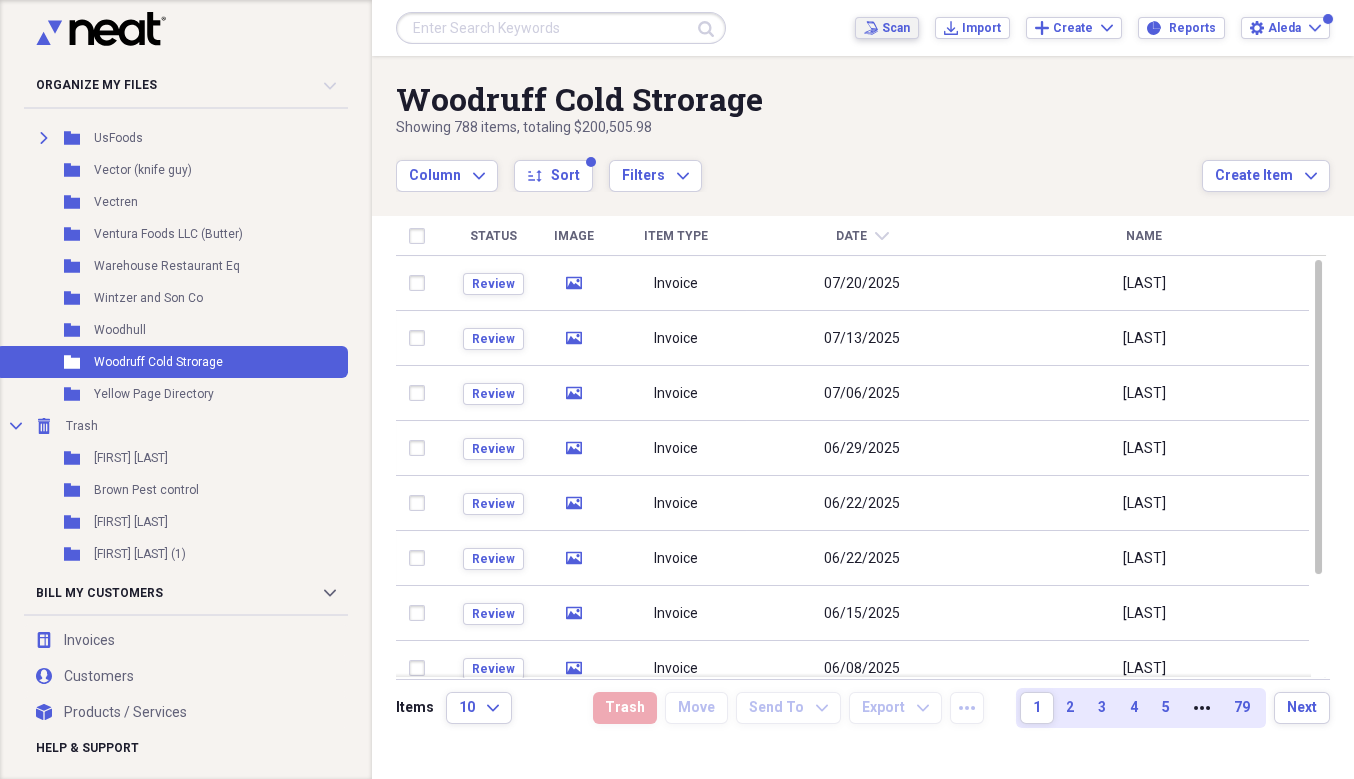 click on "Scan" at bounding box center [896, 28] 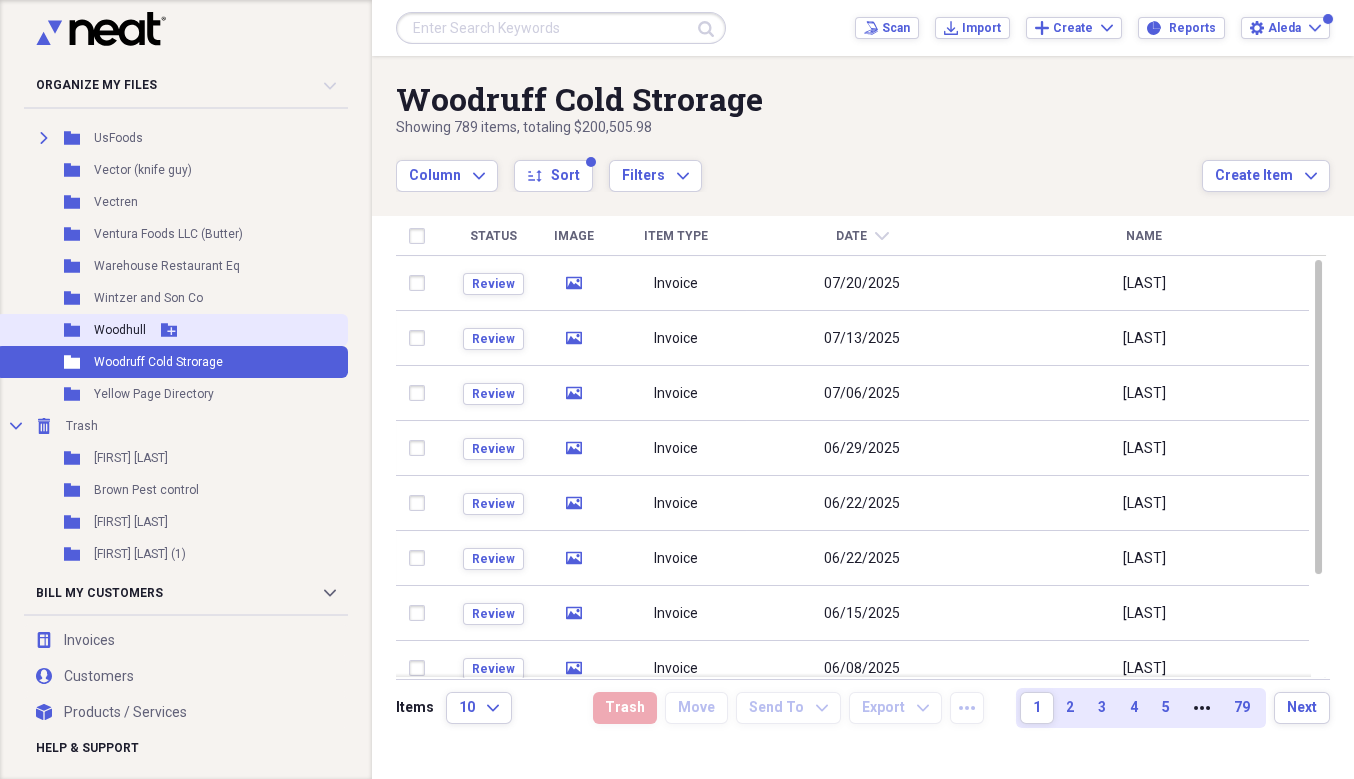click on "Woodhull" at bounding box center (120, 330) 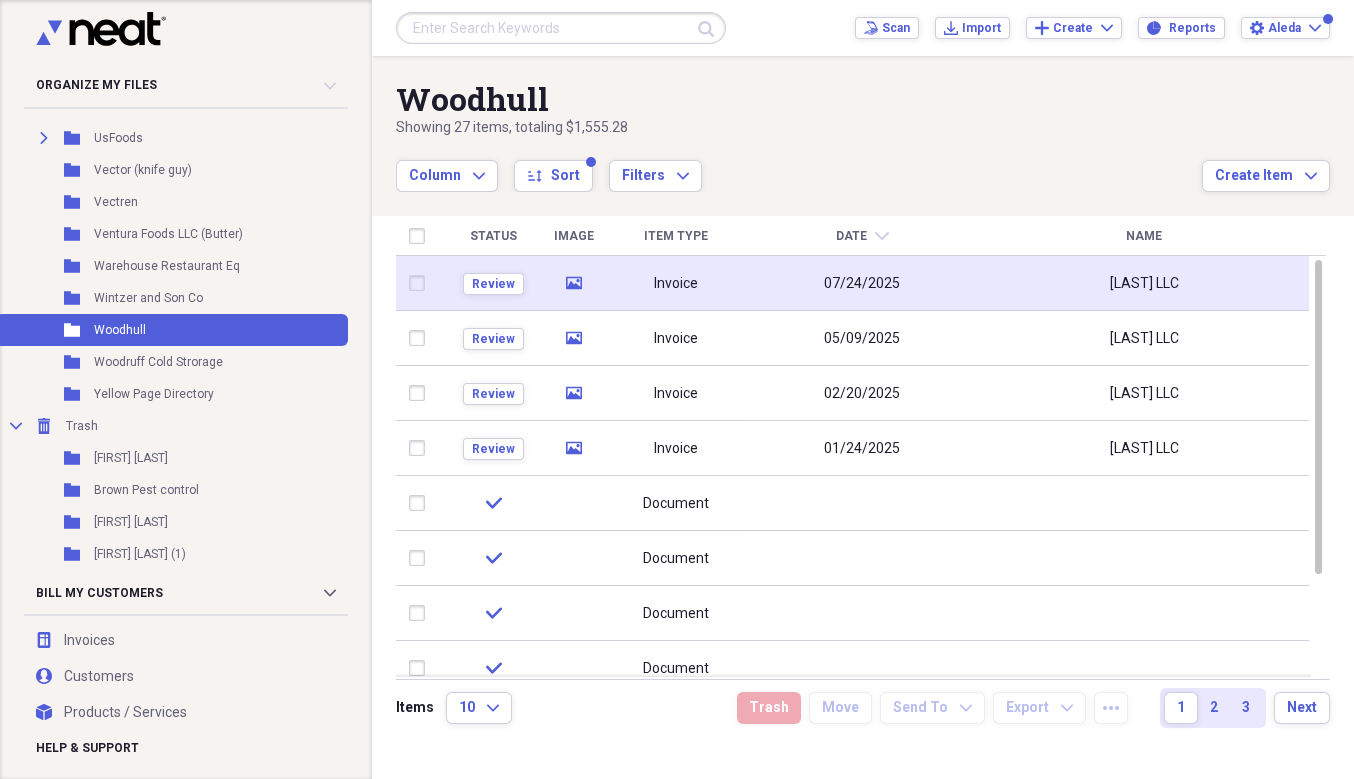 click on "07/24/2025" at bounding box center [862, 284] 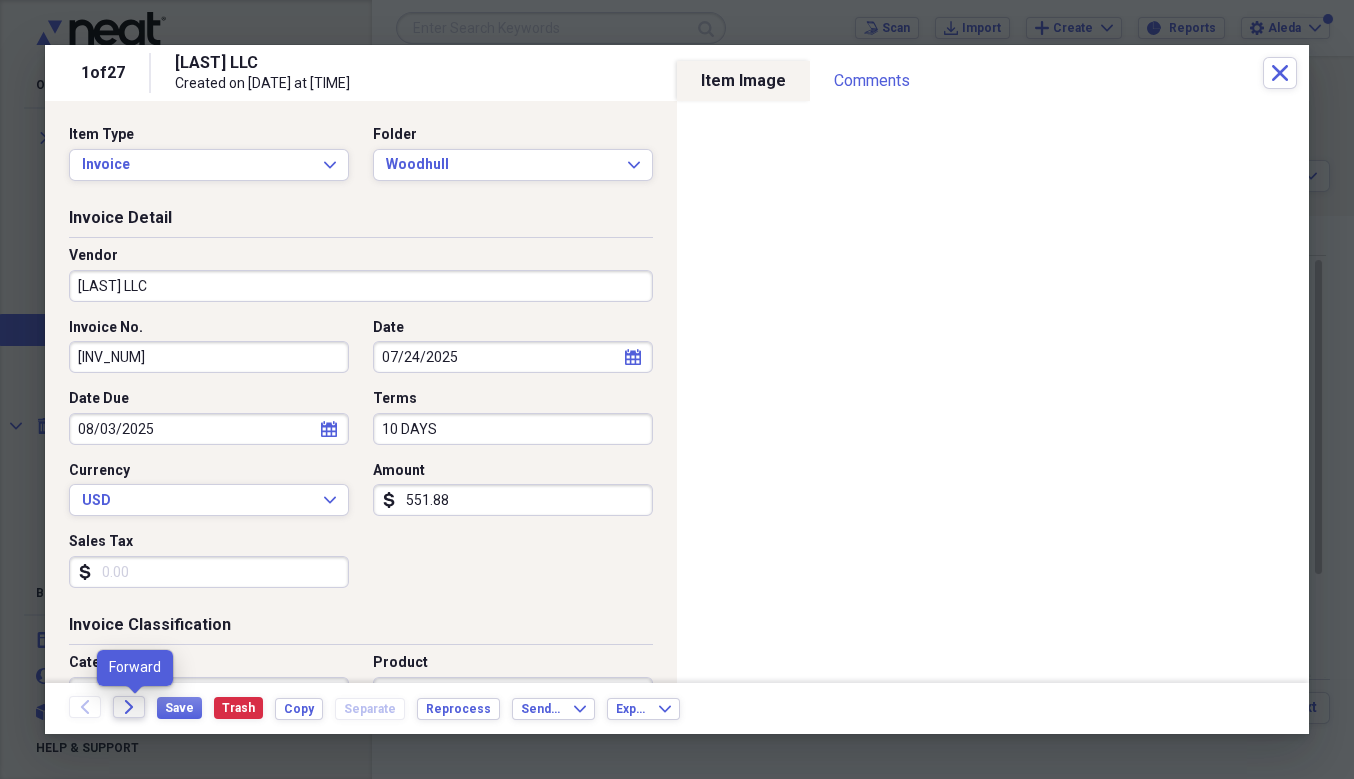 click on "Forward" at bounding box center [129, 707] 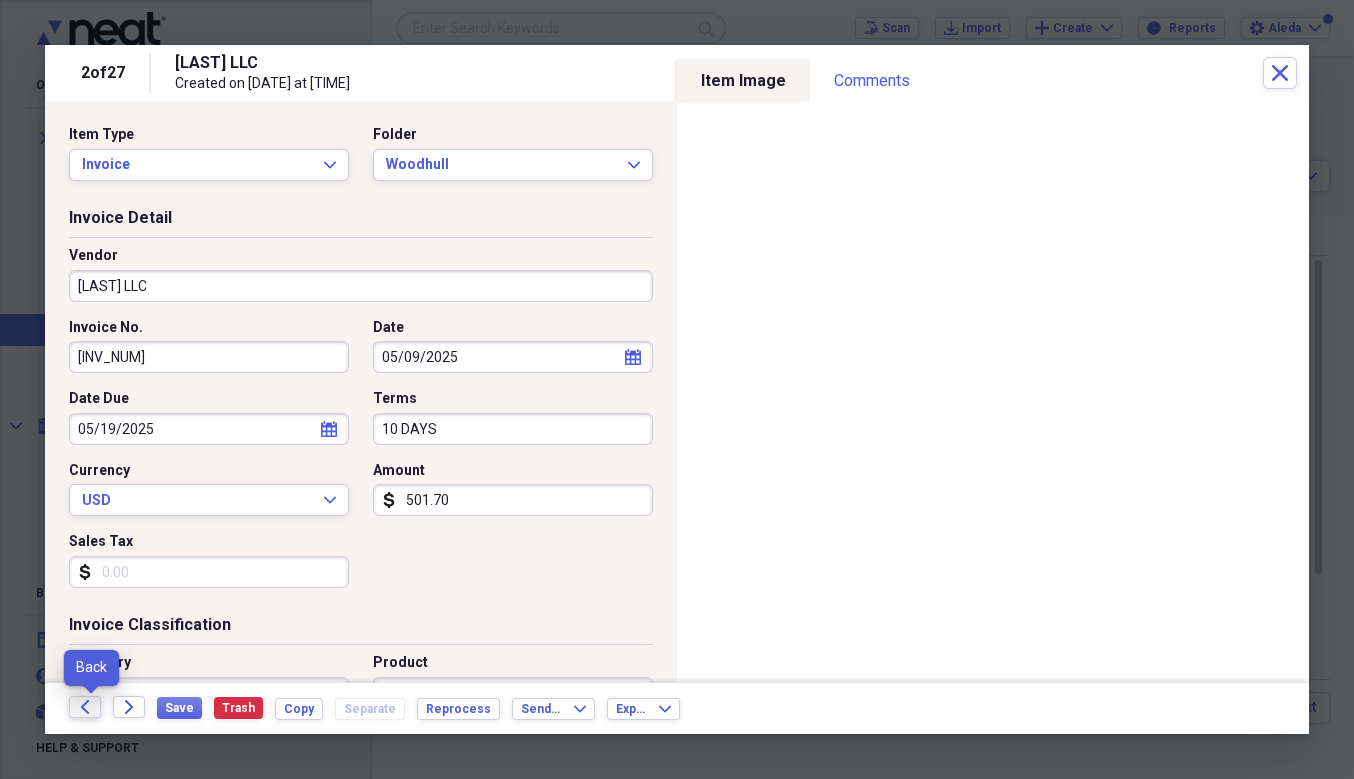 click on "Back" at bounding box center [85, 707] 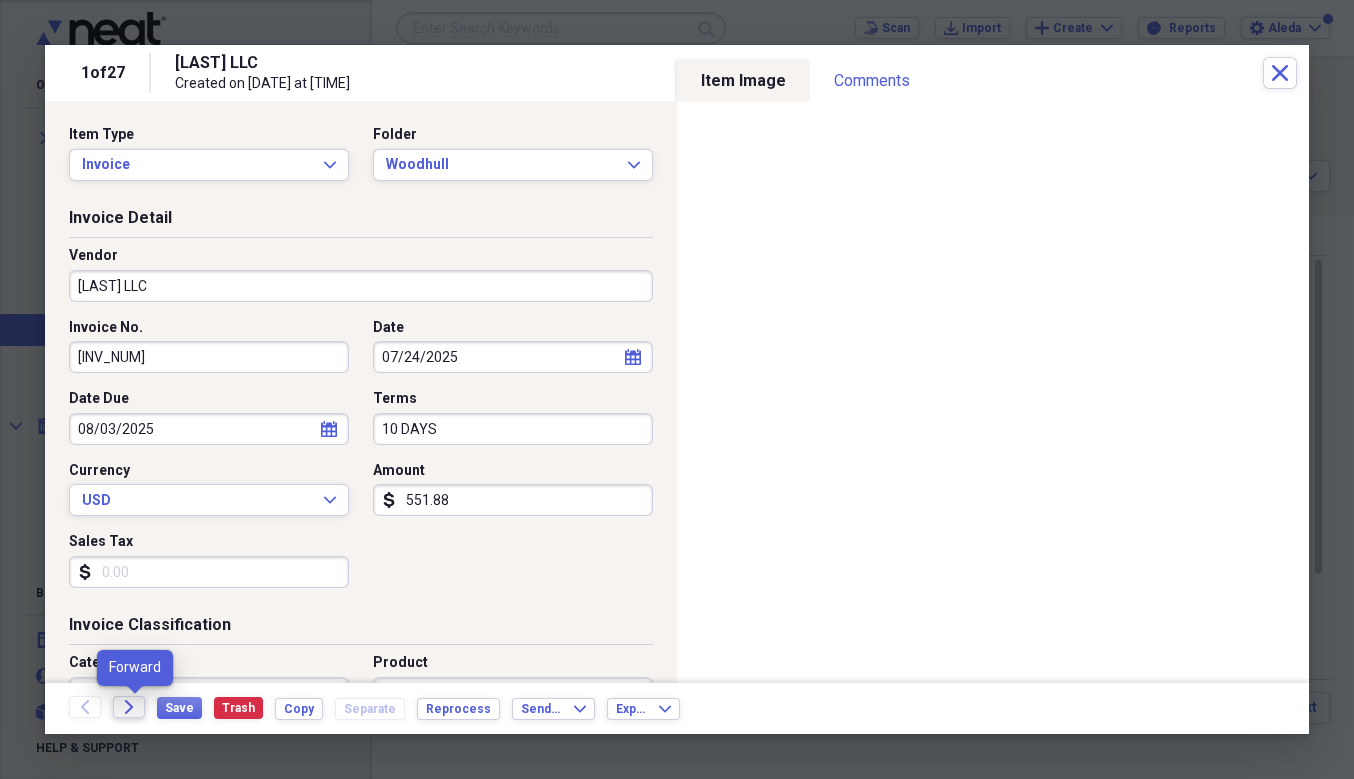 click 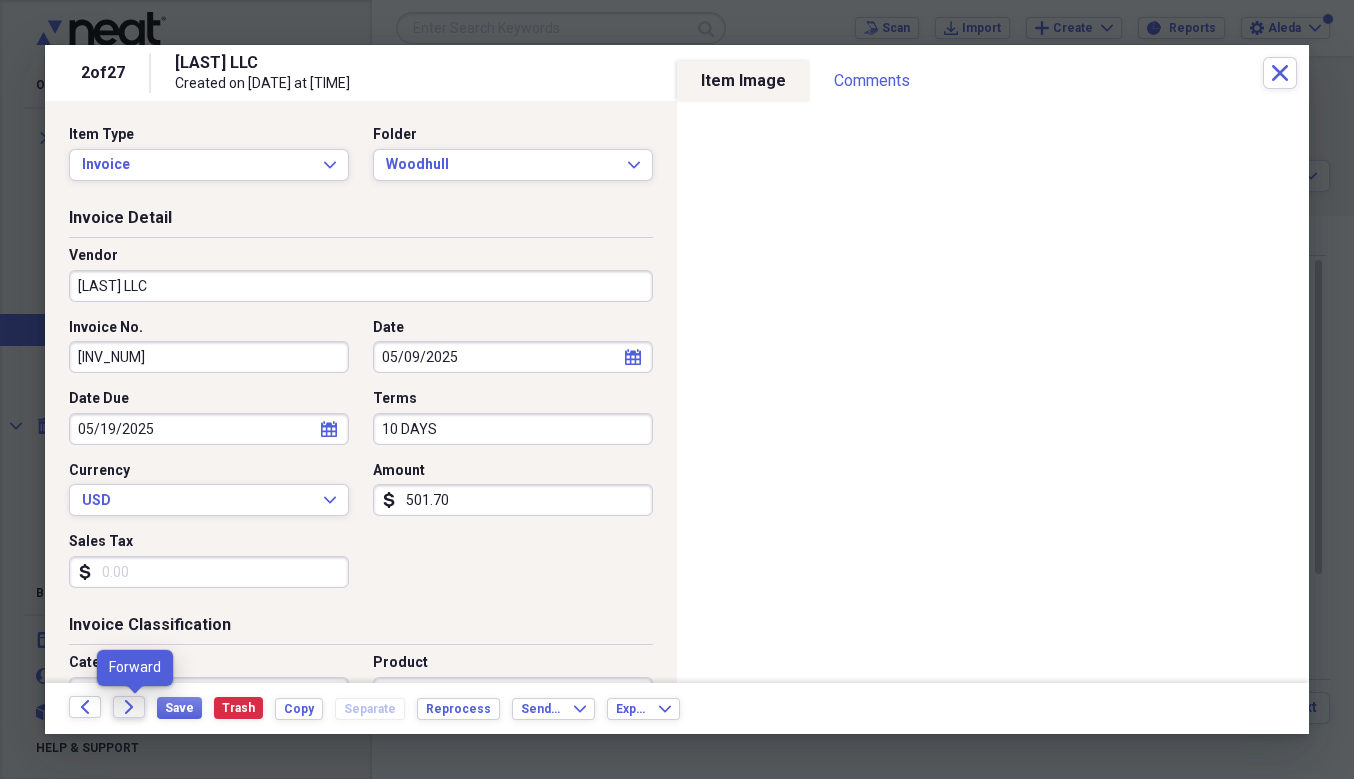 click 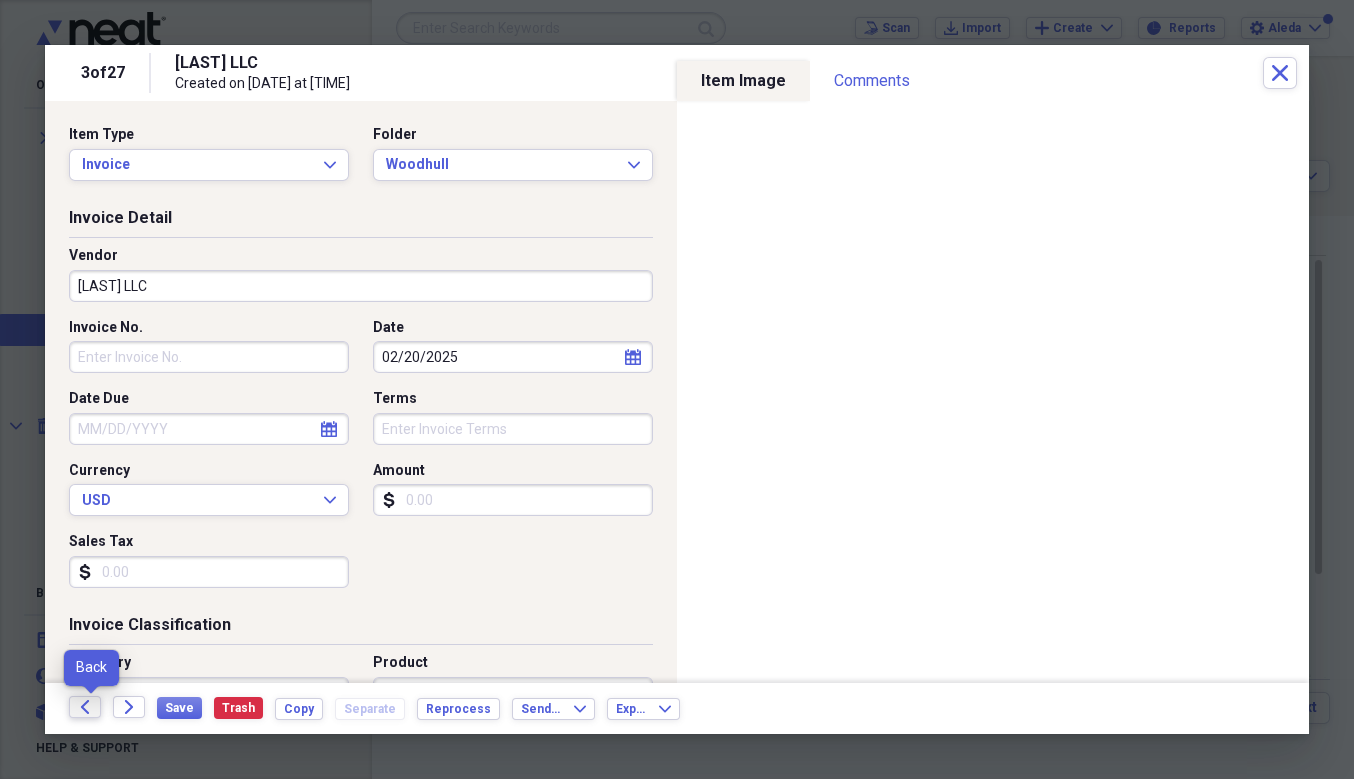 click 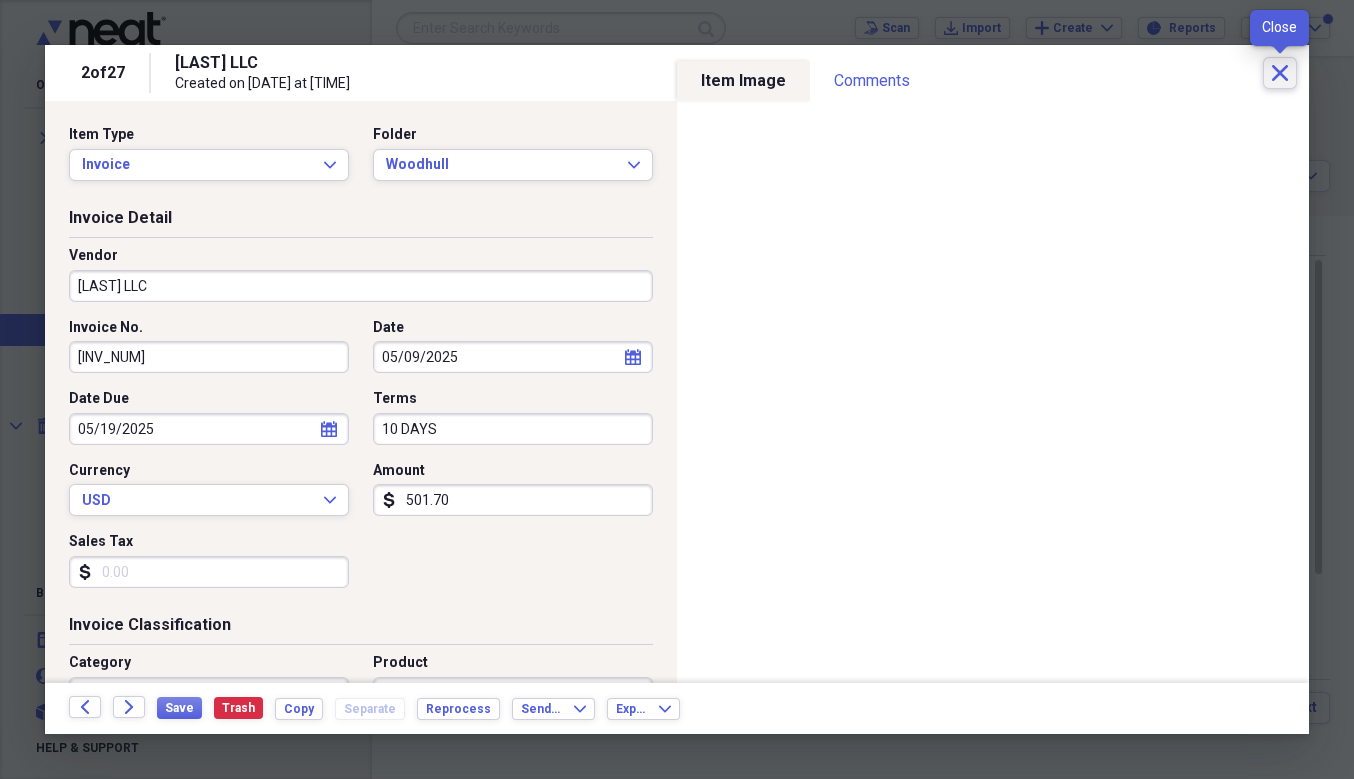 click on "Close" 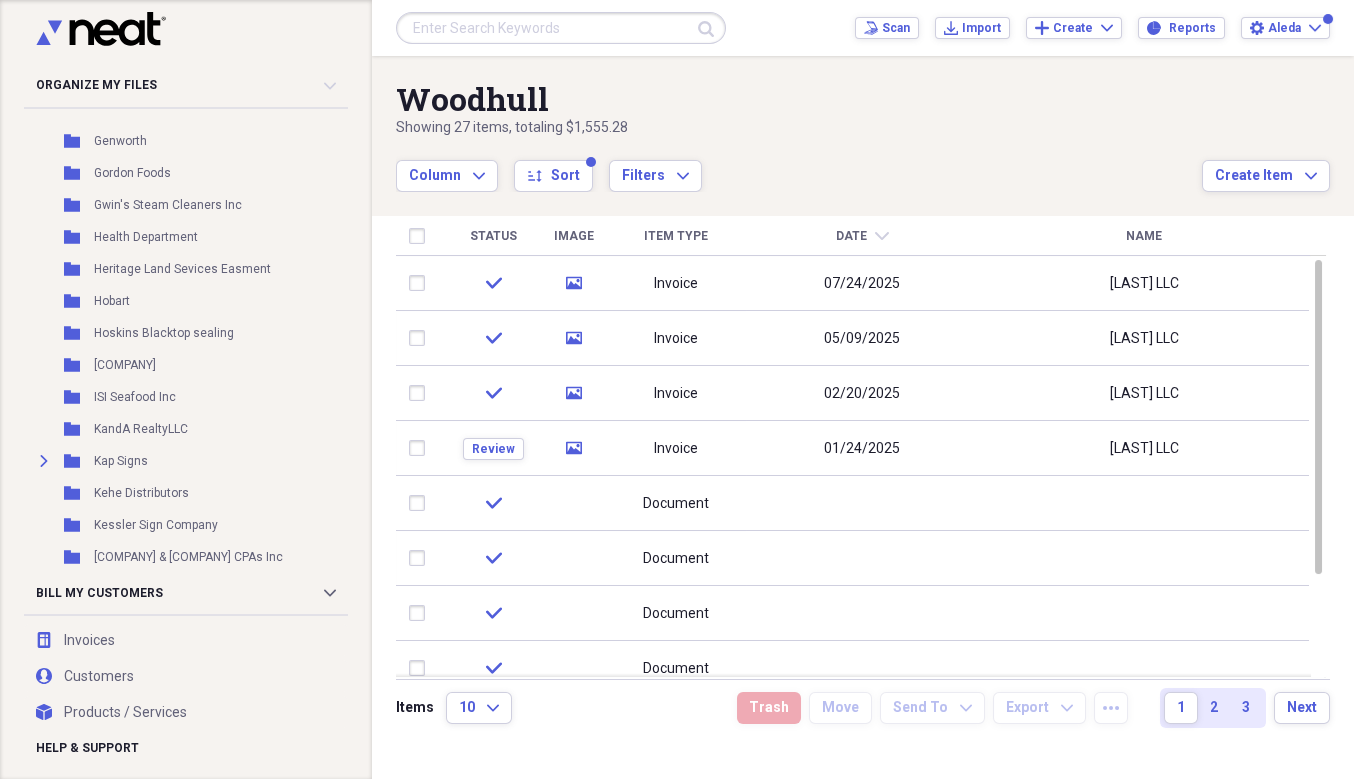 scroll, scrollTop: 1925, scrollLeft: 0, axis: vertical 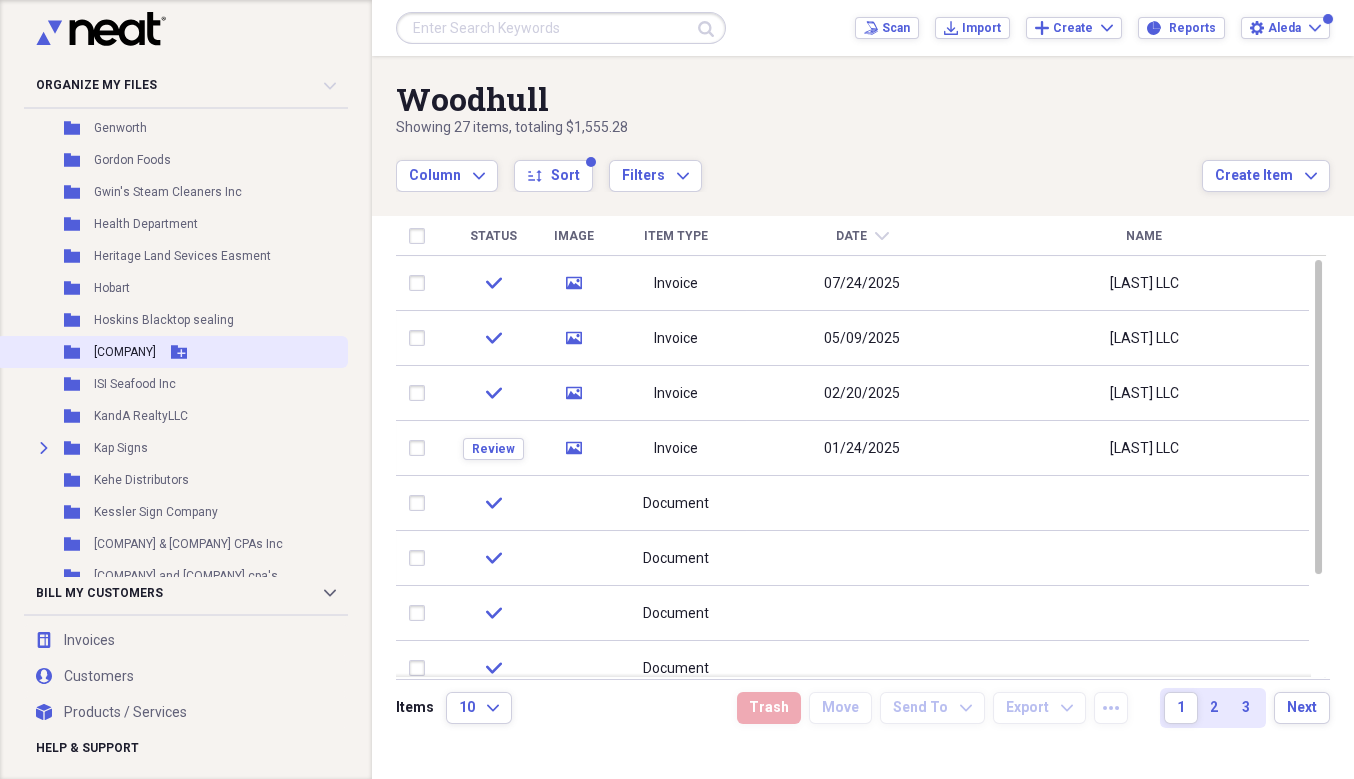 click on "[COMPANY]" at bounding box center [125, 352] 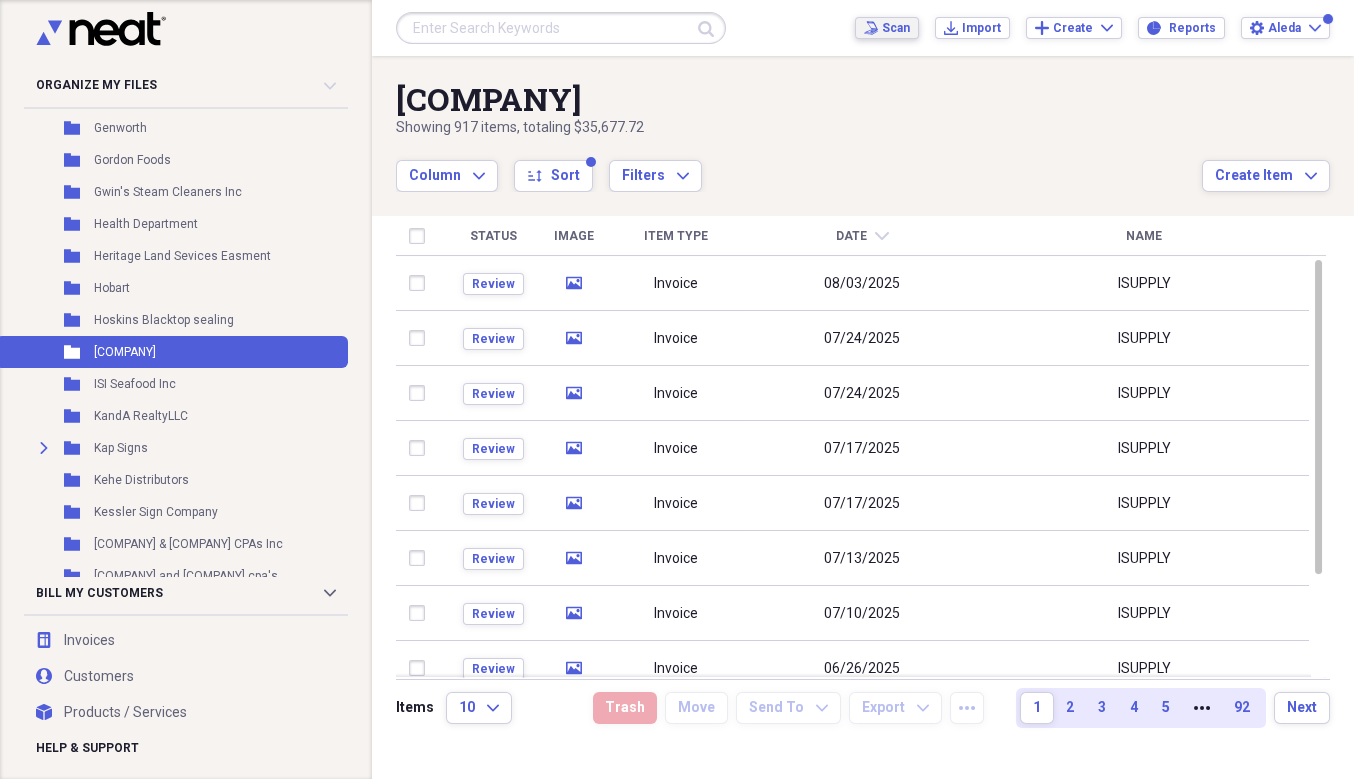 click on "Scan" at bounding box center [896, 28] 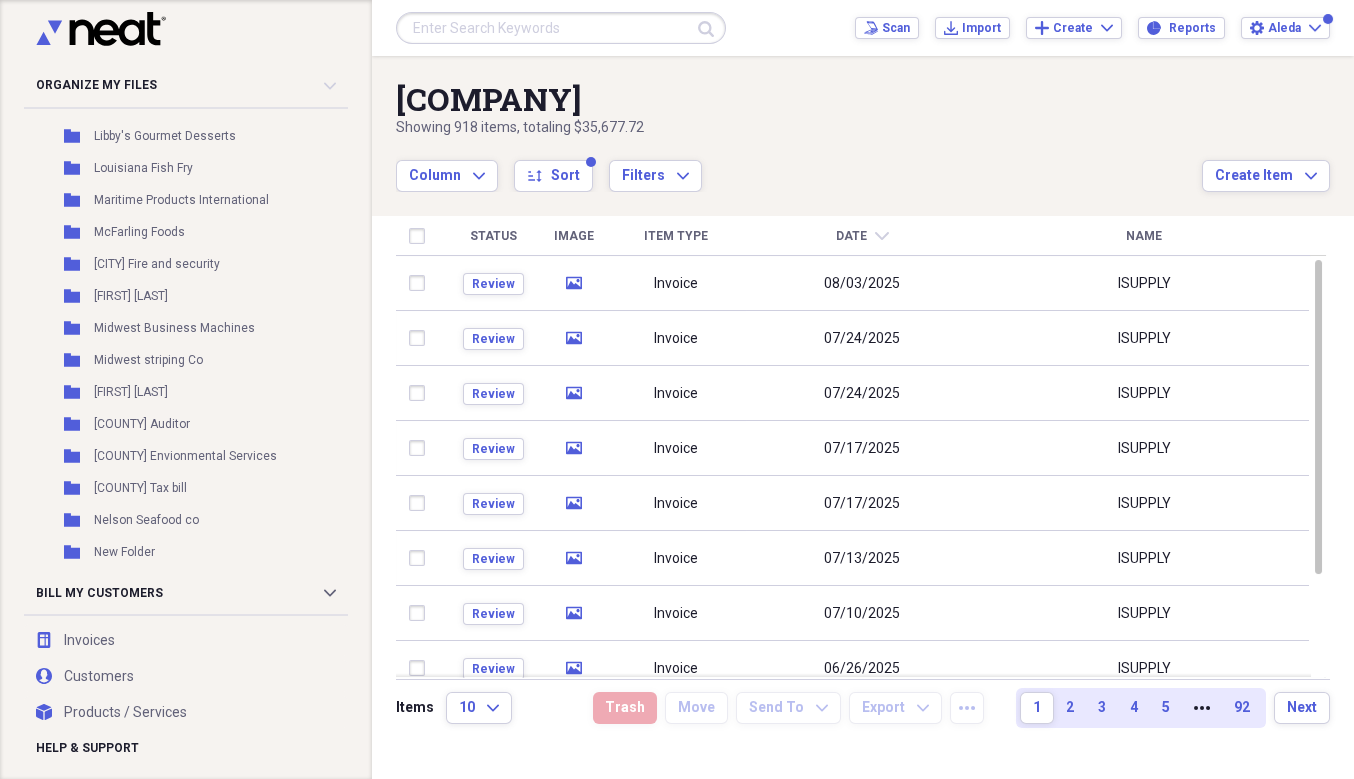 scroll, scrollTop: 2545, scrollLeft: 0, axis: vertical 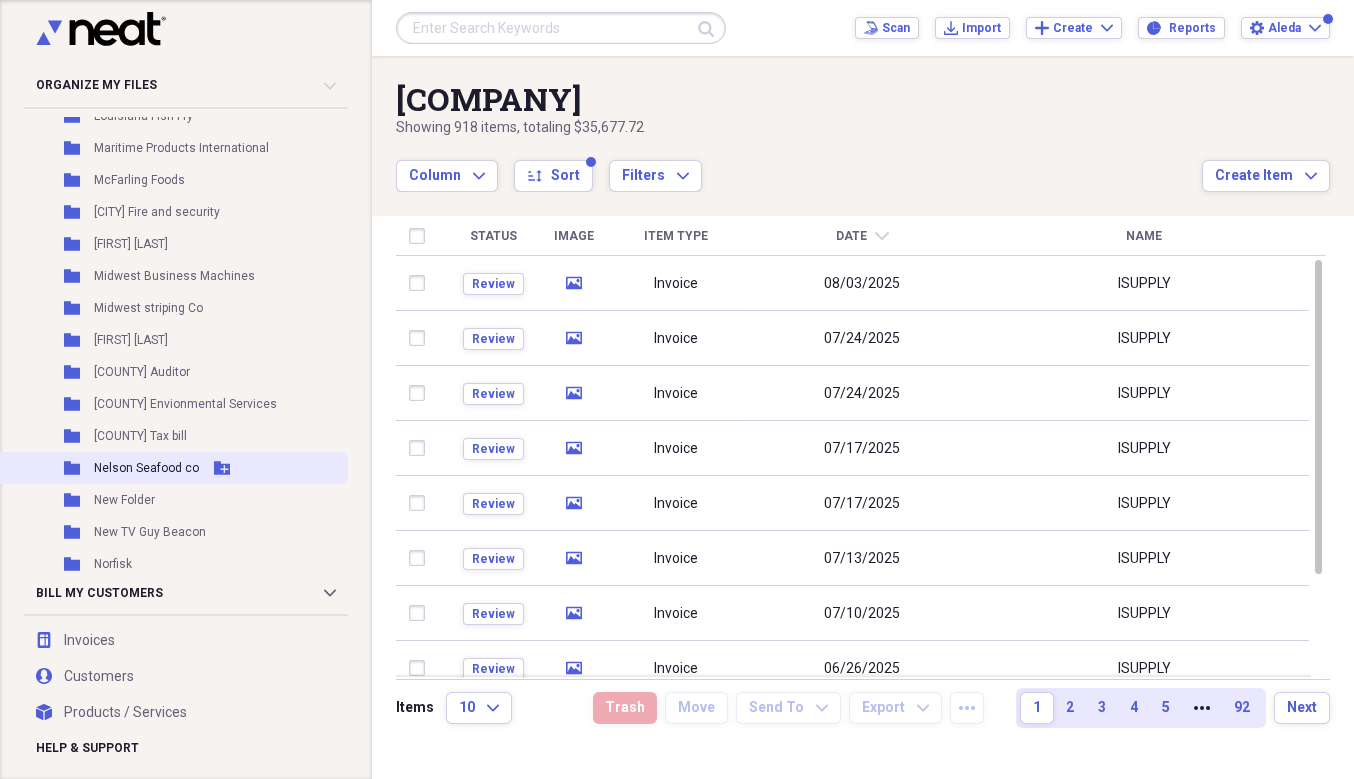 click on "Nelson Seafood co" at bounding box center [146, 468] 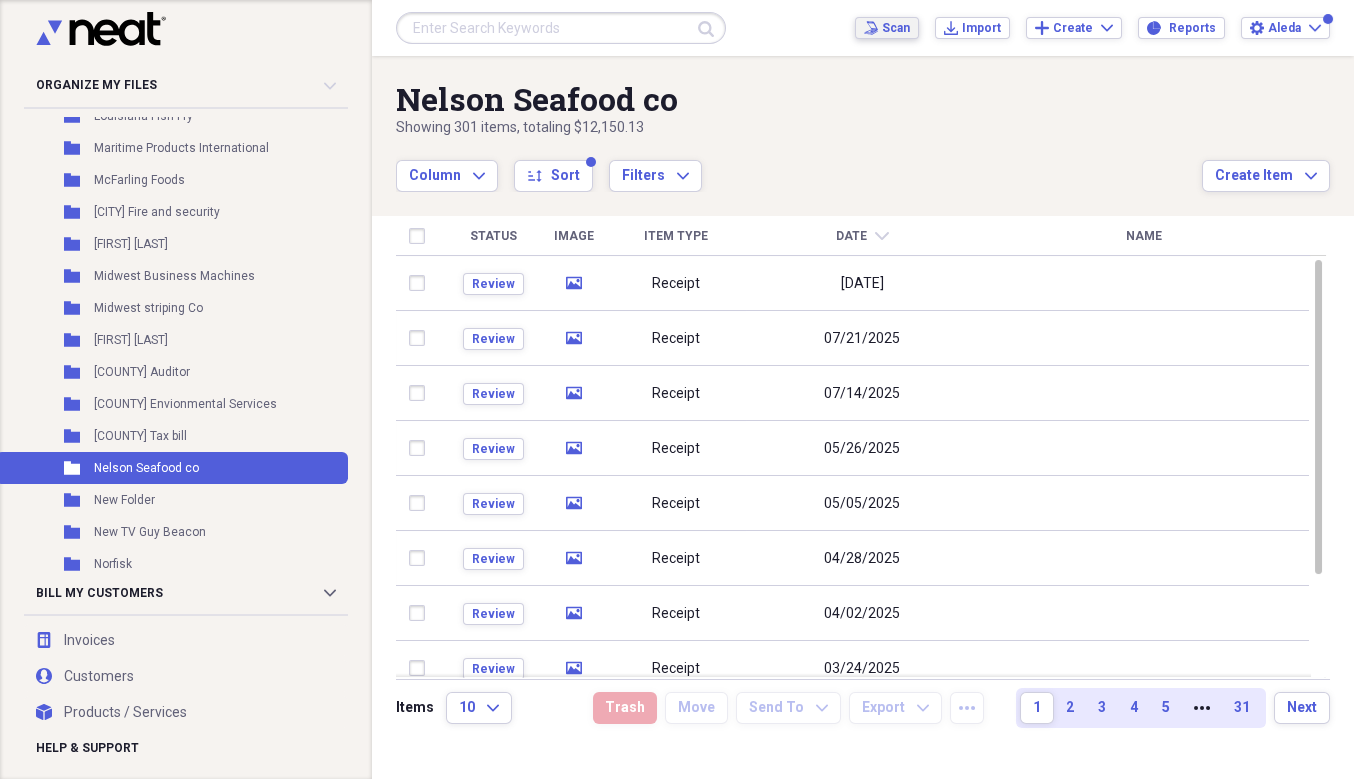 click on "Scan" at bounding box center (896, 28) 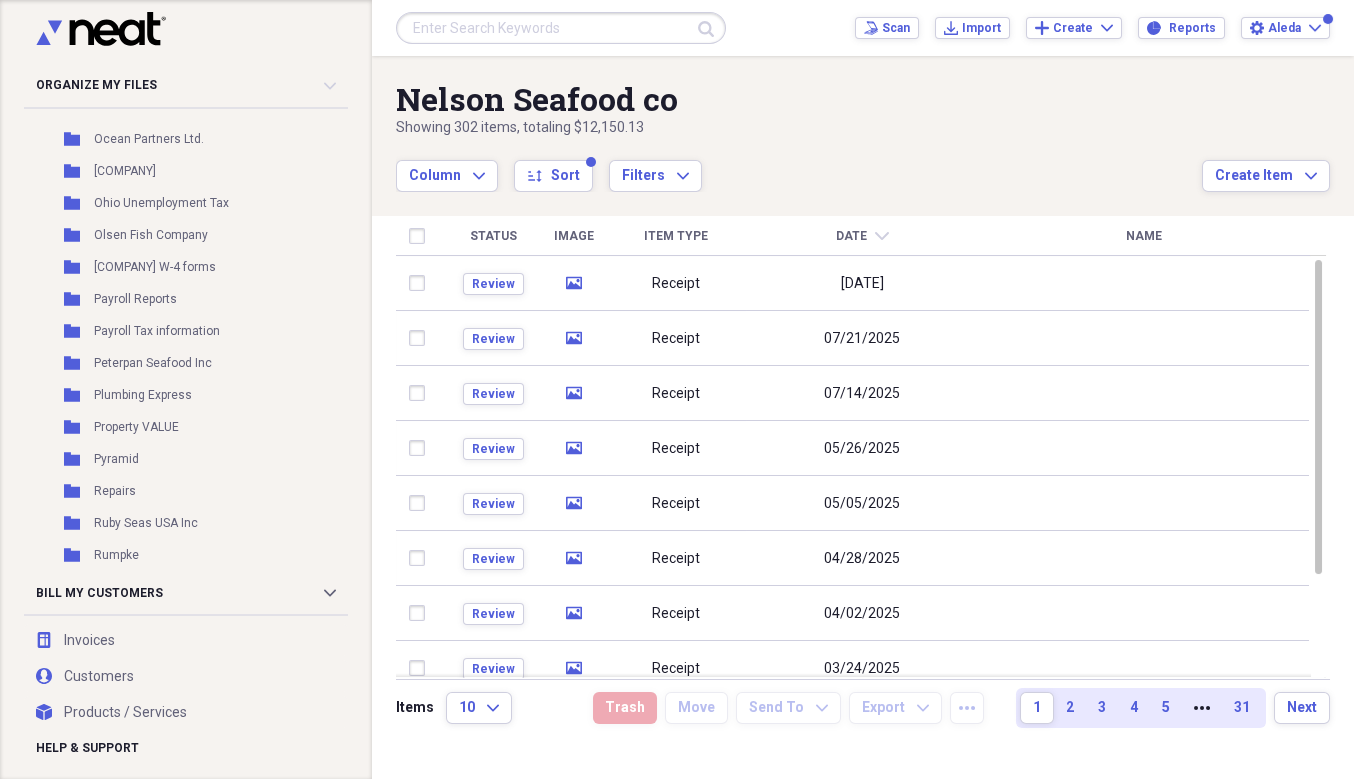 scroll, scrollTop: 3165, scrollLeft: 0, axis: vertical 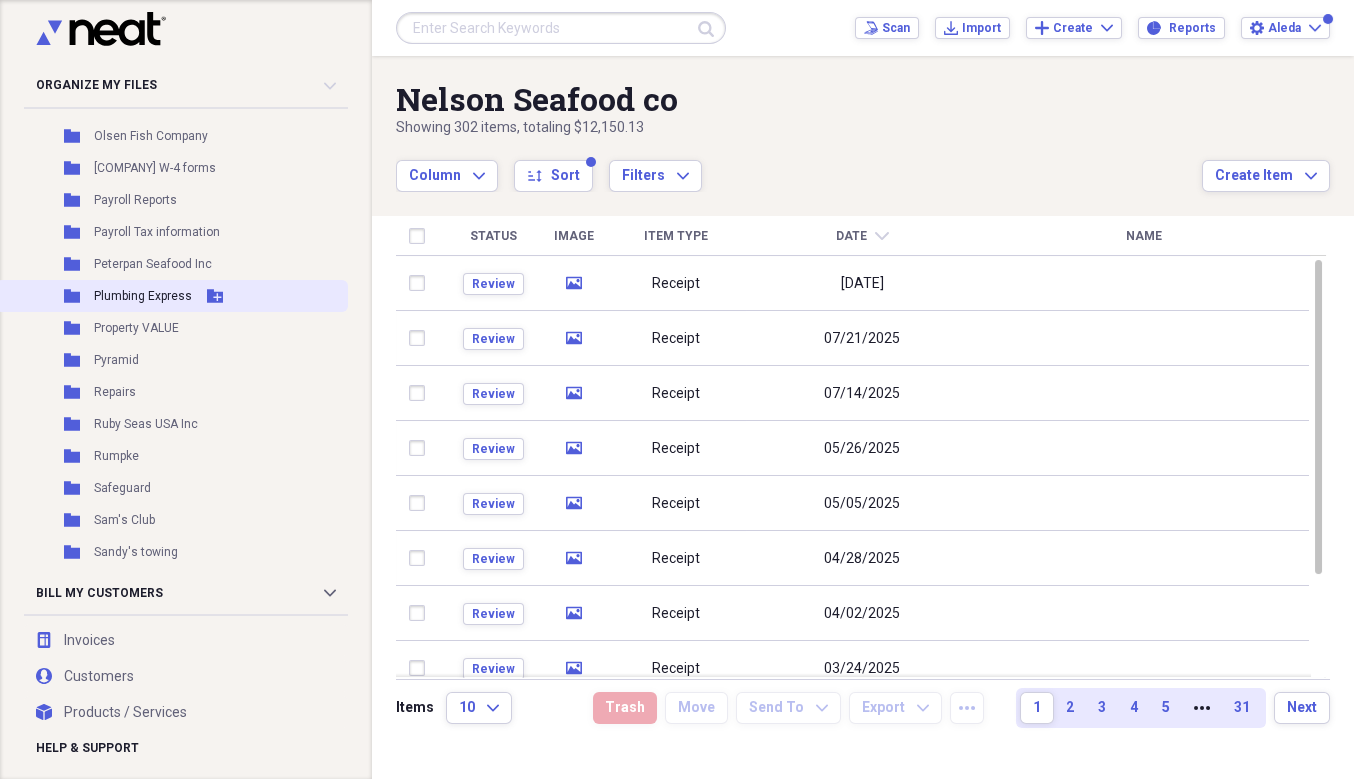 click on "Plumbing Express" at bounding box center [143, 296] 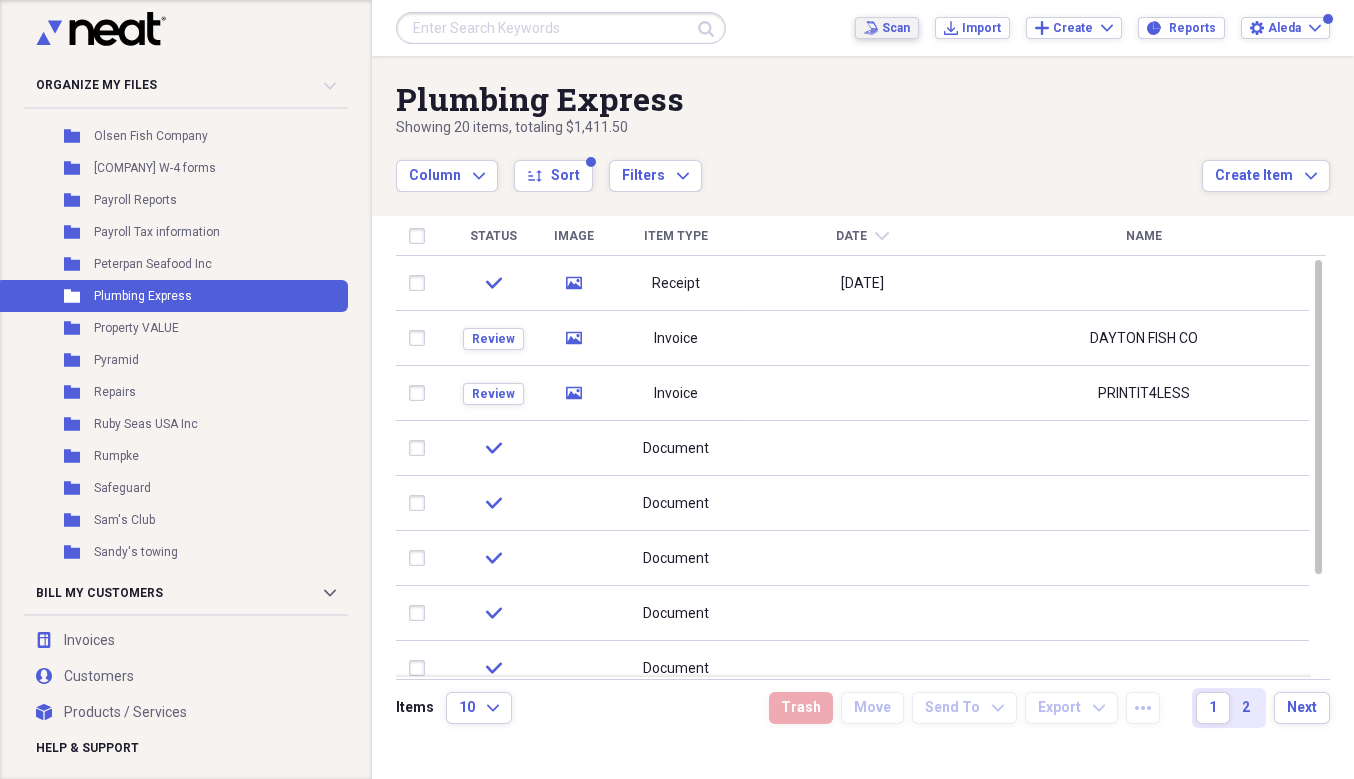 click on "Scan" at bounding box center (896, 28) 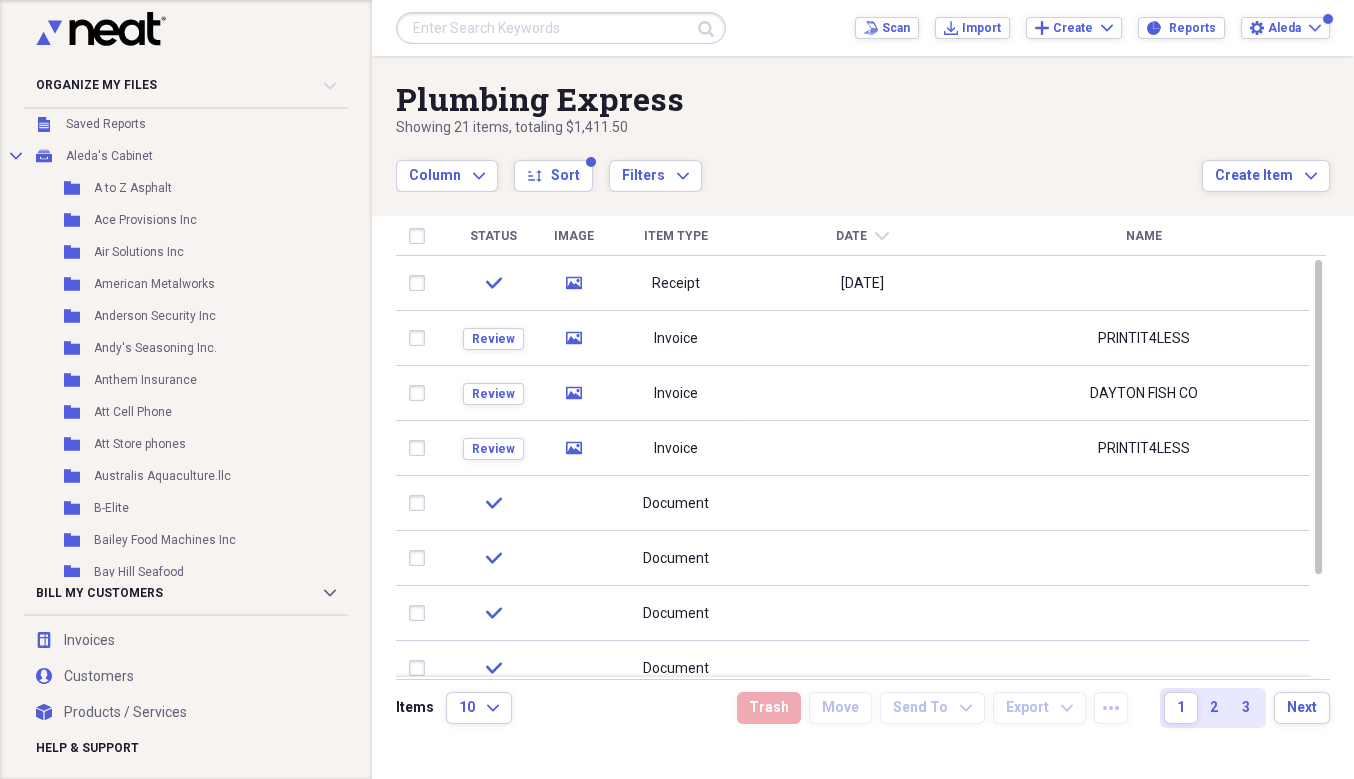 scroll, scrollTop: 72, scrollLeft: 0, axis: vertical 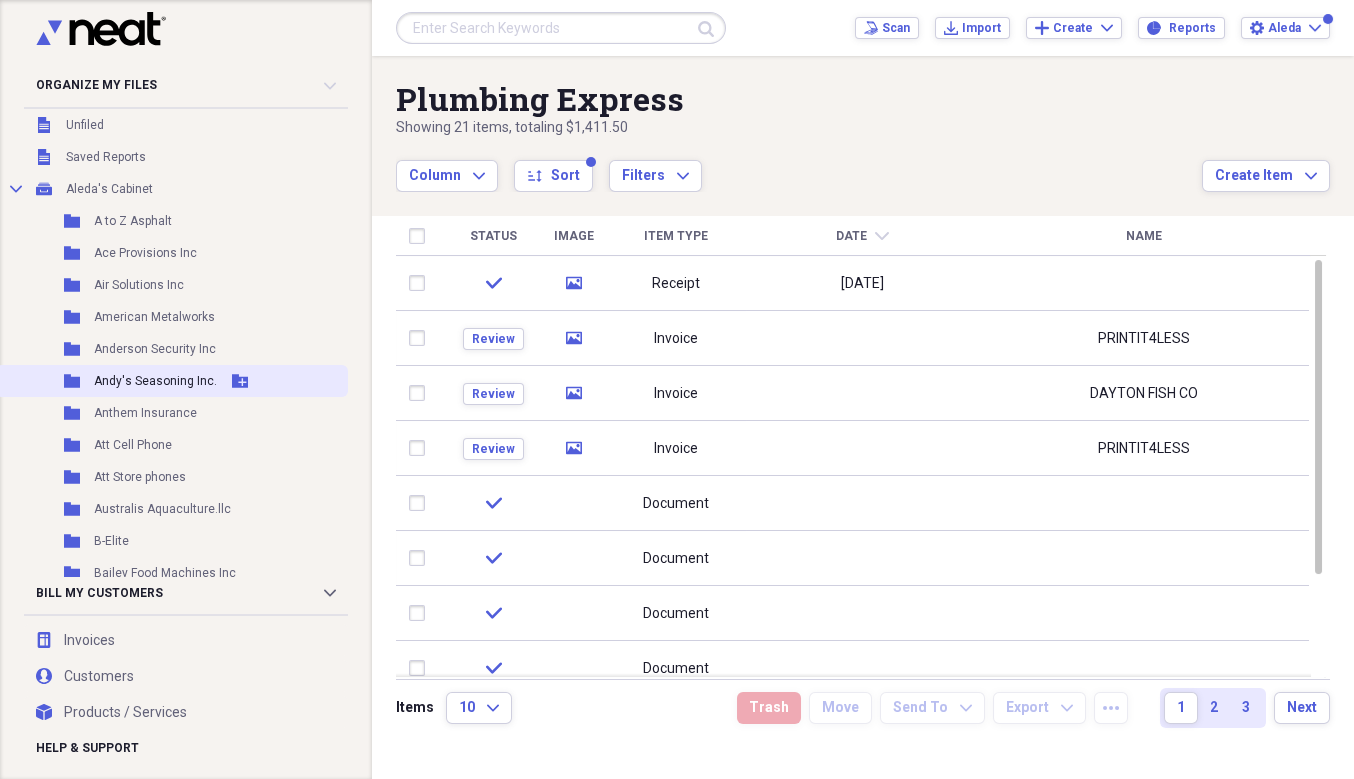 click on "Andy's Seasoning Inc." at bounding box center [155, 381] 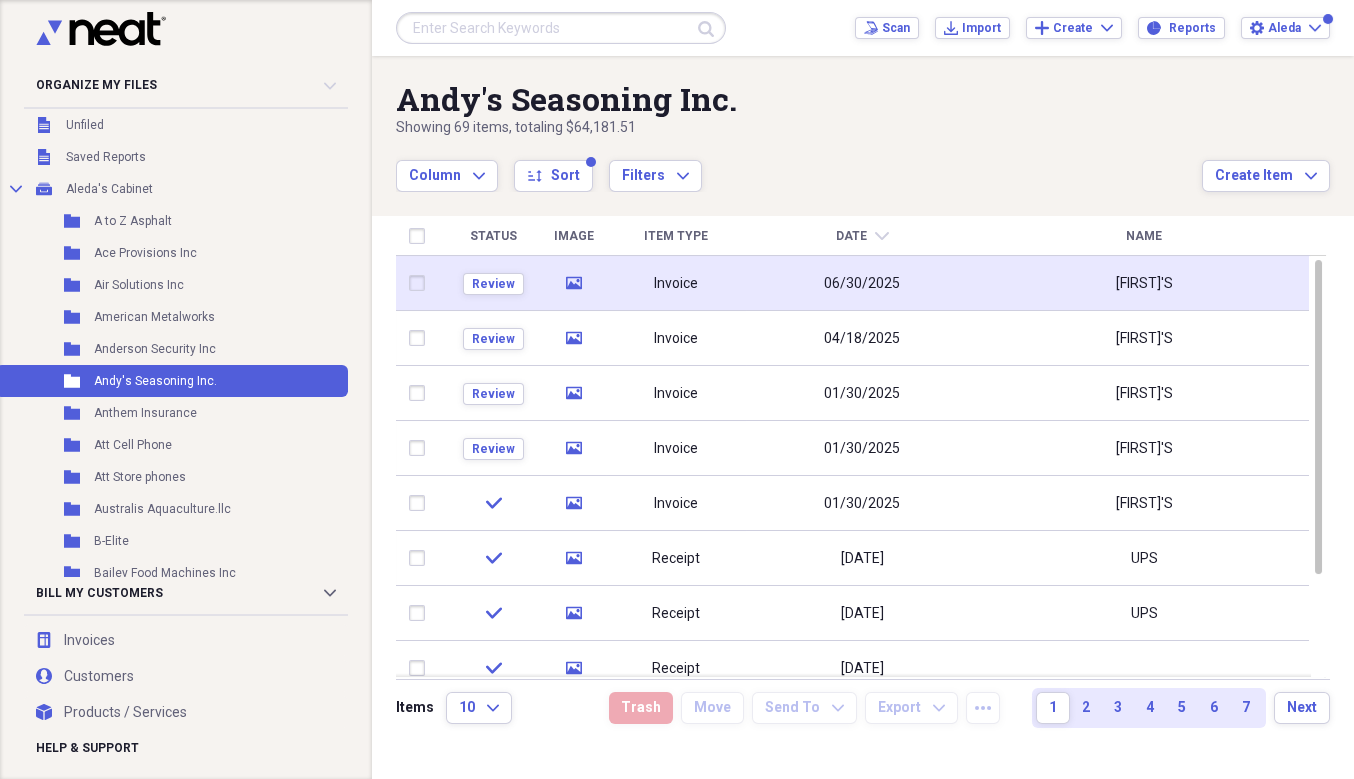 click on "06/30/2025" at bounding box center (862, 284) 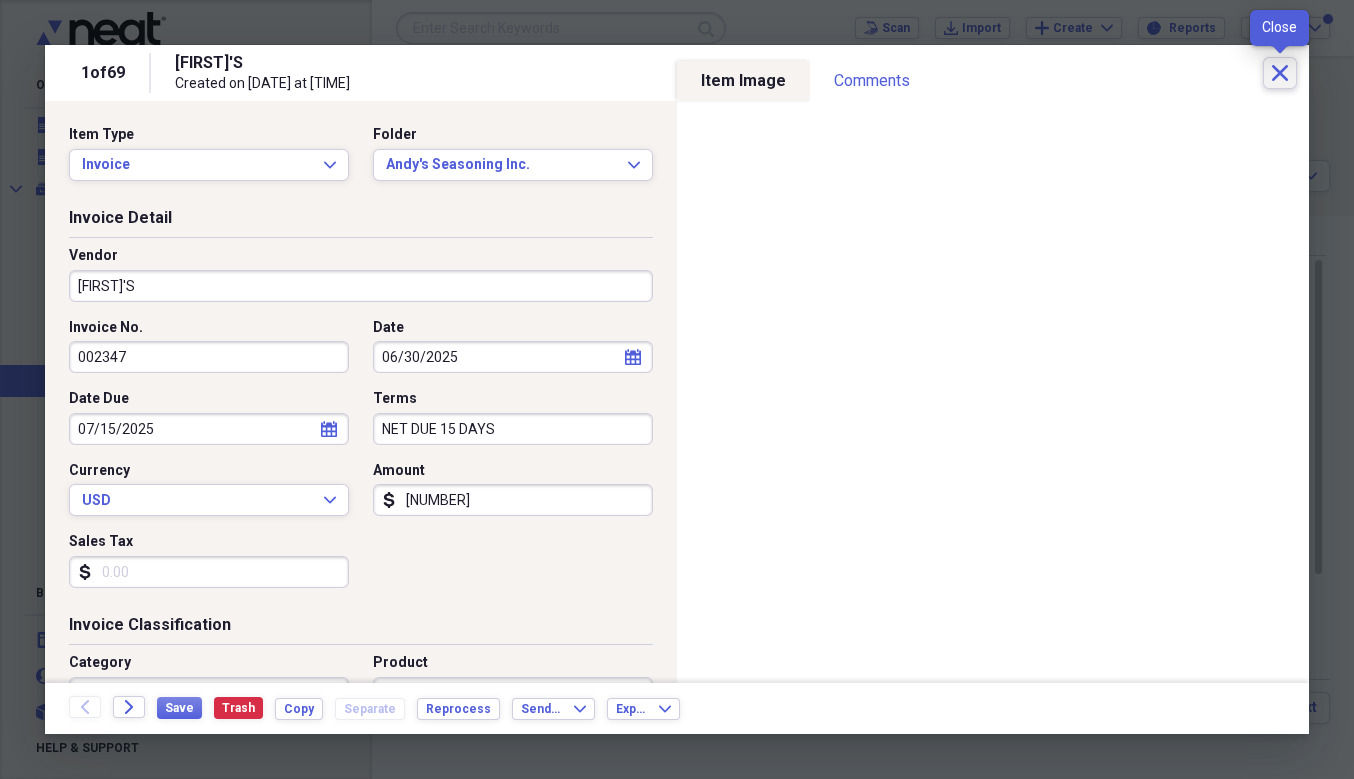 click 